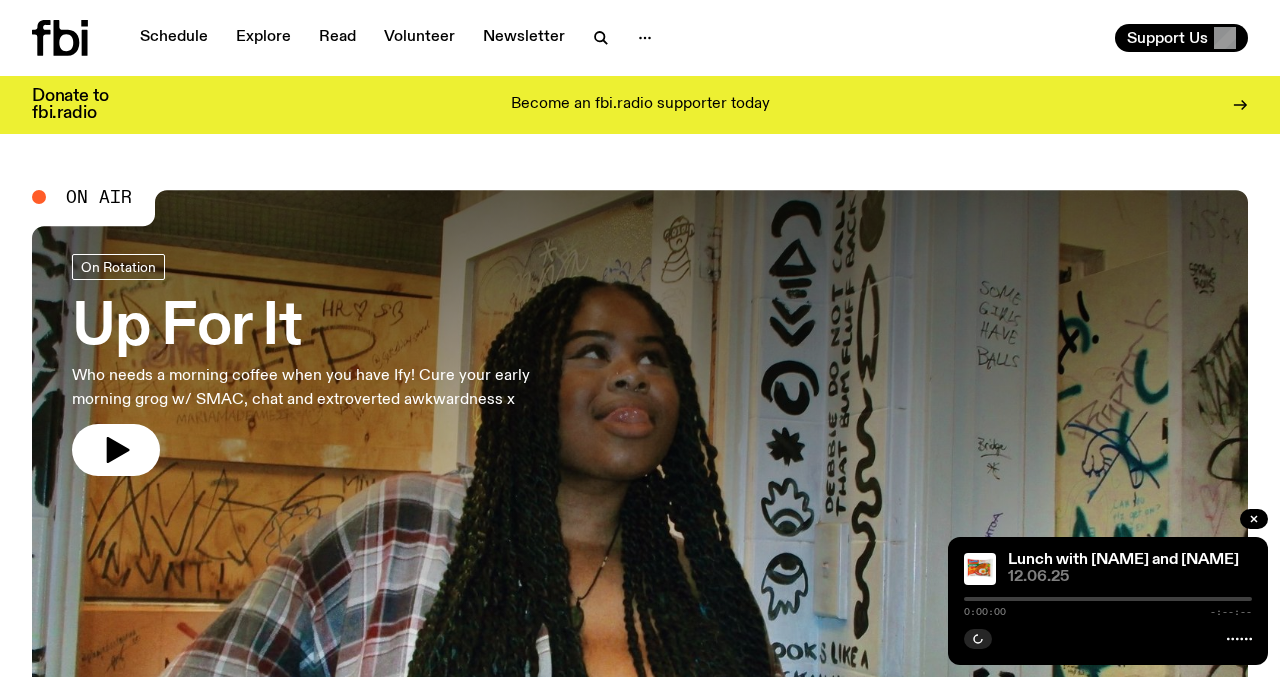 scroll, scrollTop: 0, scrollLeft: 0, axis: both 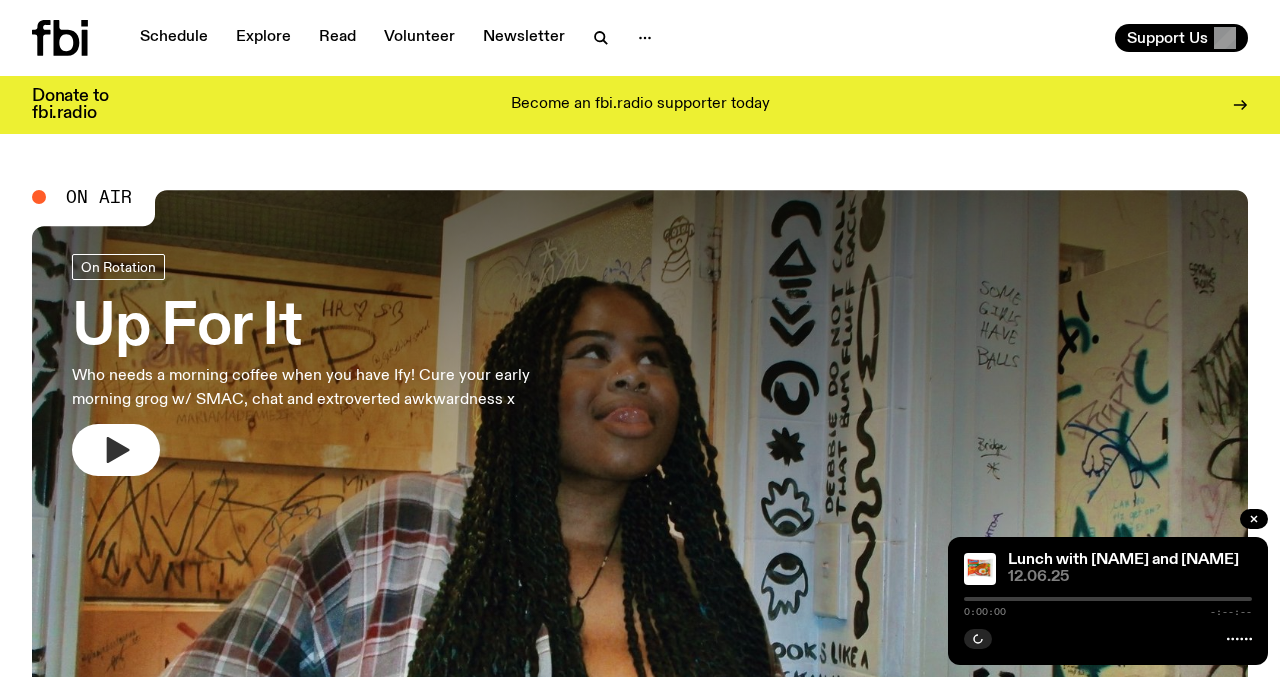 click 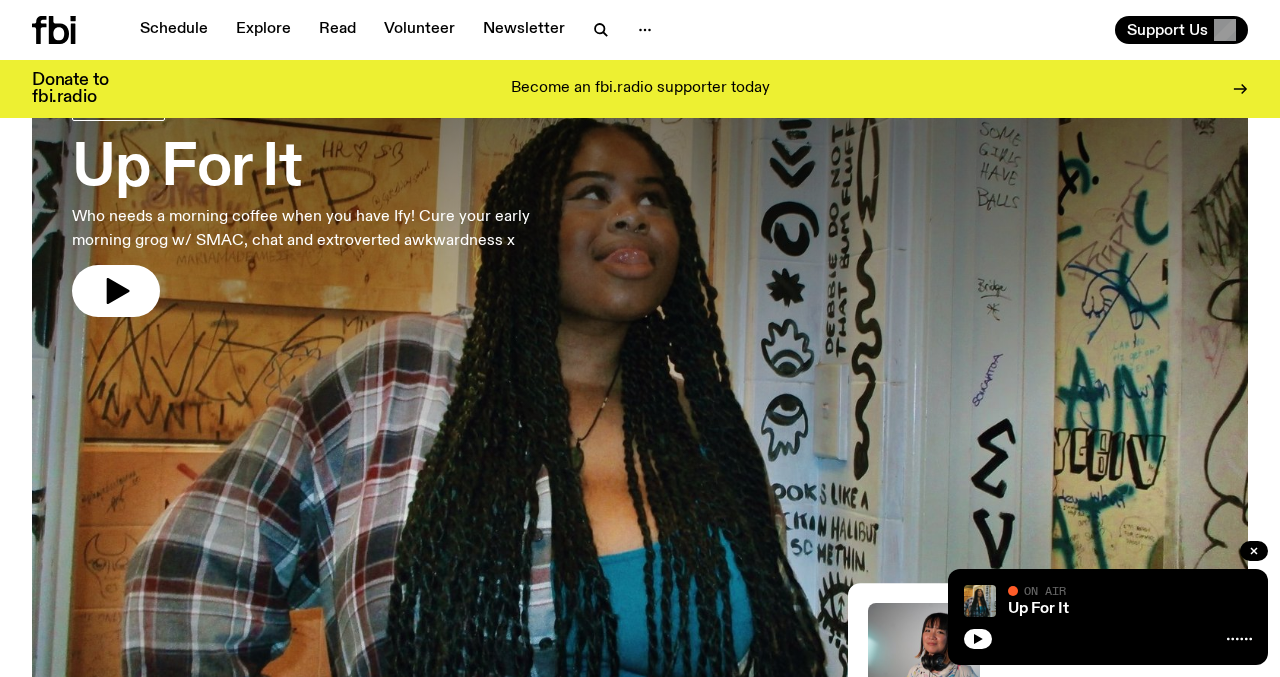 scroll, scrollTop: 0, scrollLeft: 0, axis: both 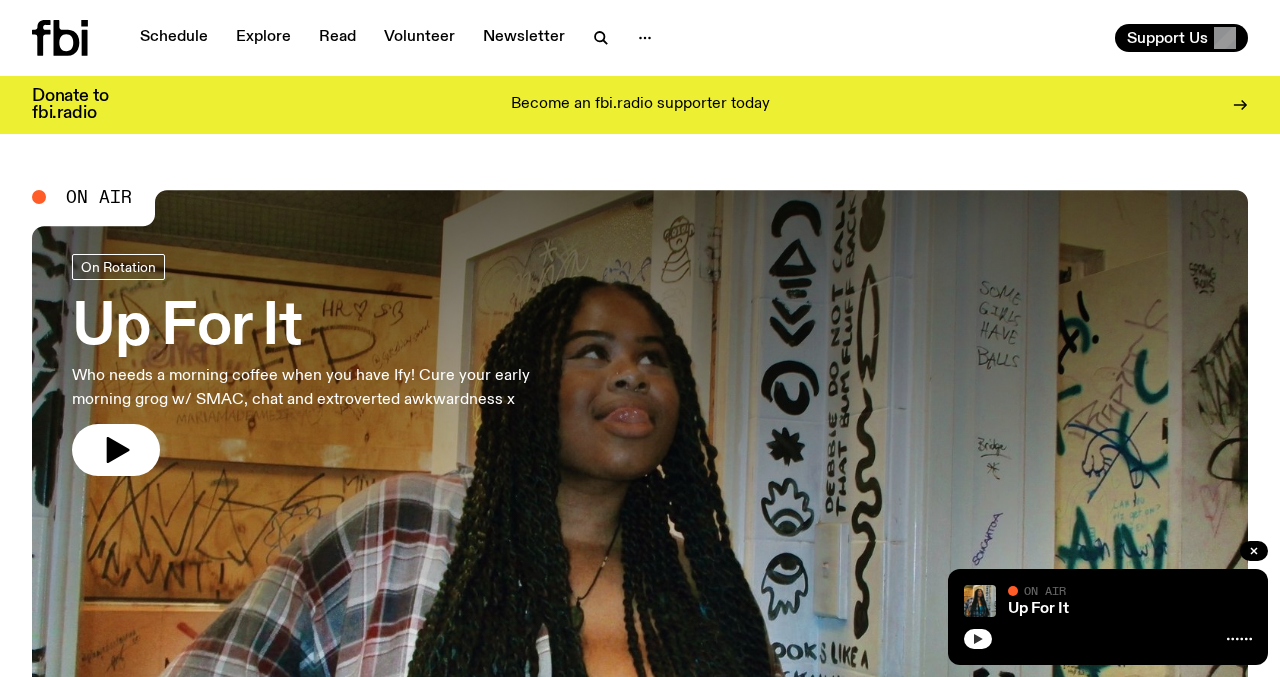 click at bounding box center [978, 639] 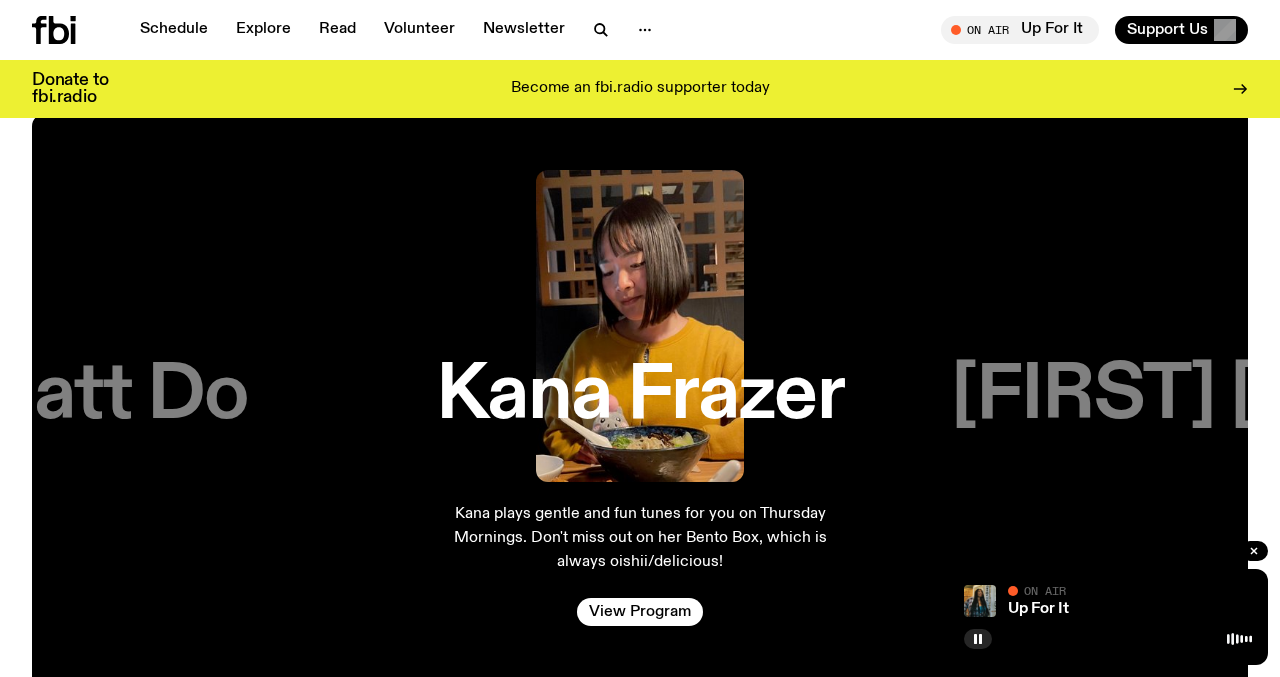 scroll, scrollTop: 3135, scrollLeft: 0, axis: vertical 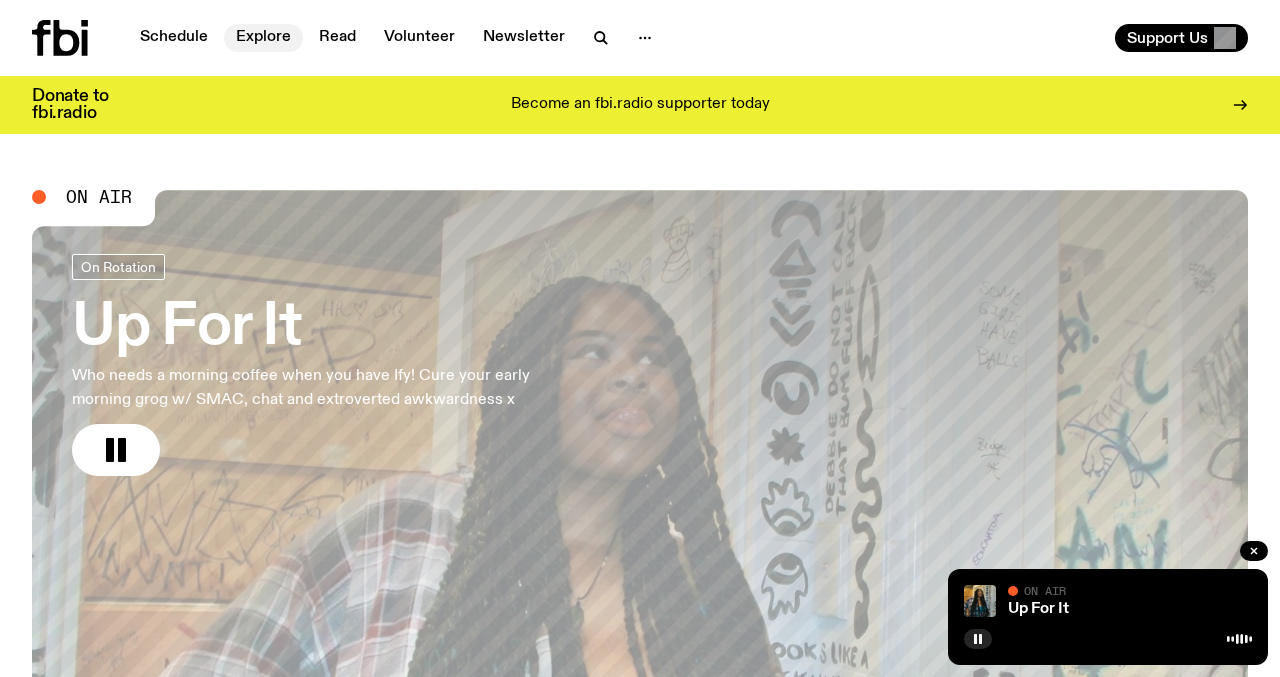 click on "Explore" at bounding box center [263, 38] 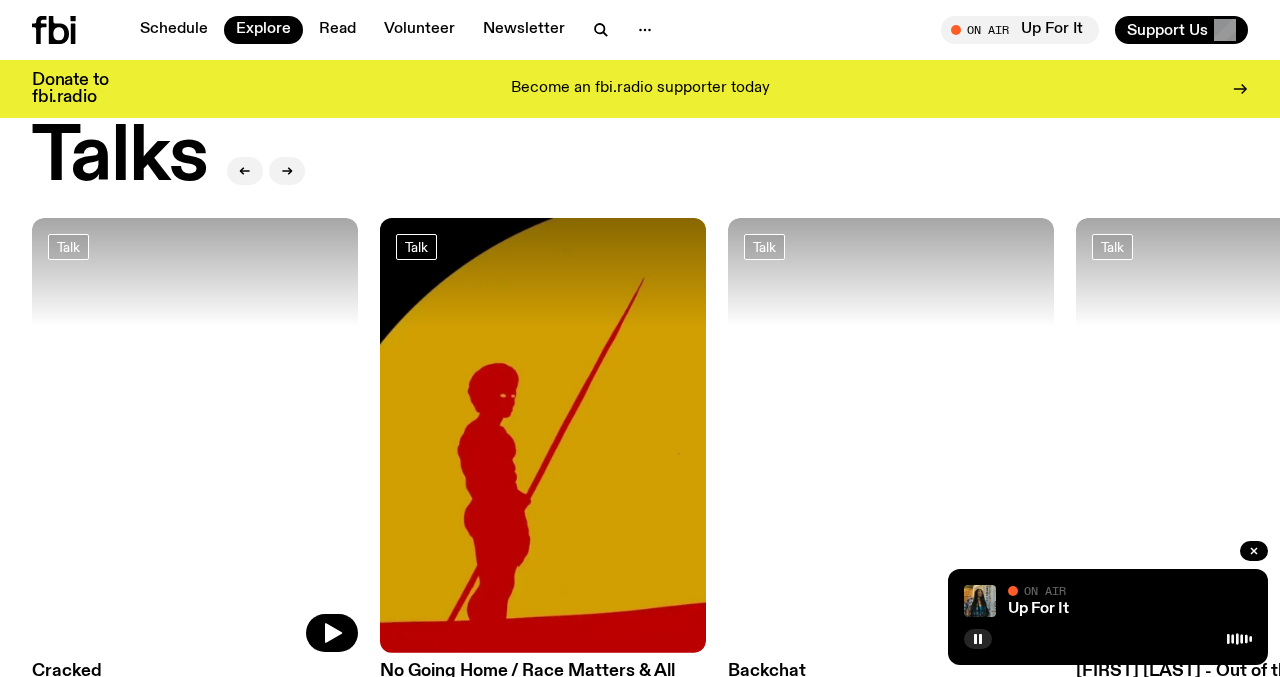 scroll, scrollTop: 2273, scrollLeft: 0, axis: vertical 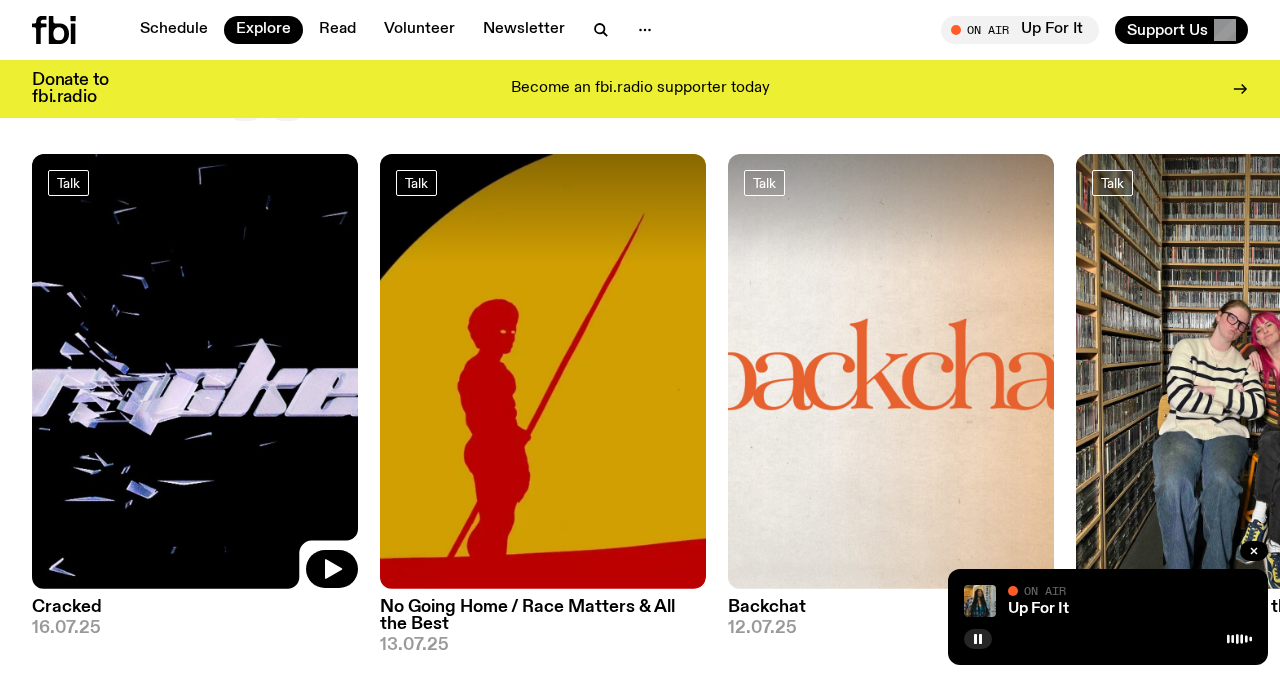 click 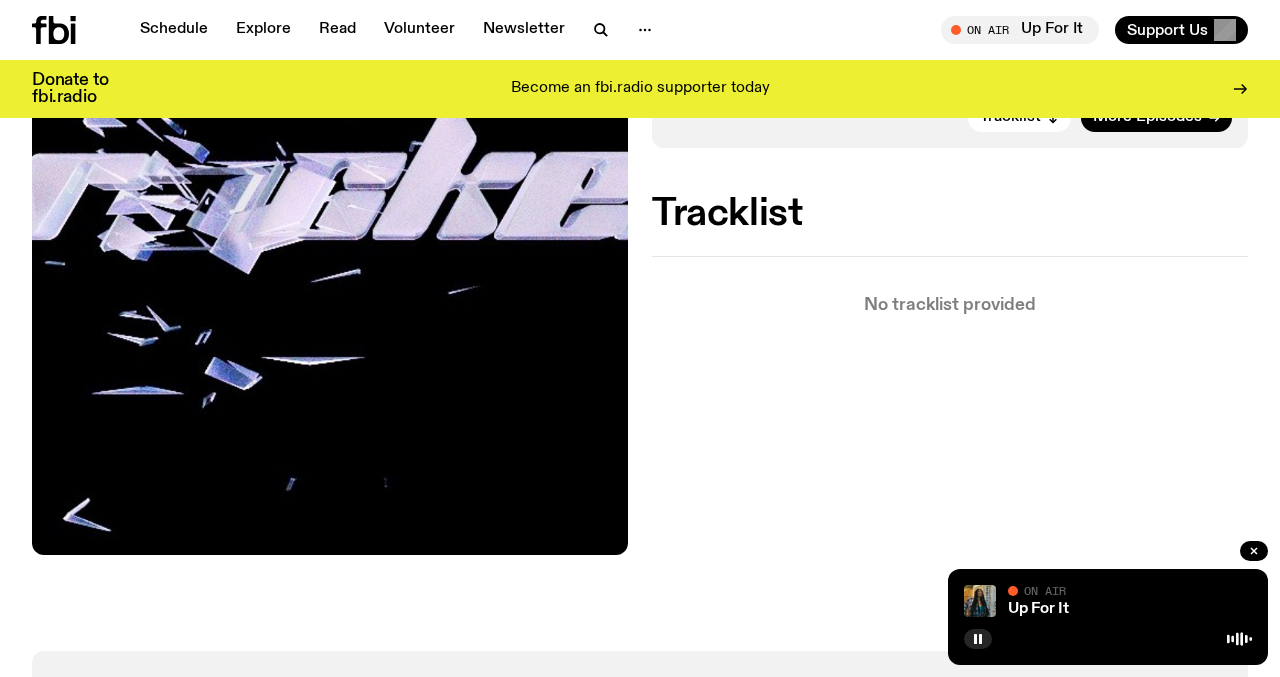 scroll, scrollTop: 623, scrollLeft: 0, axis: vertical 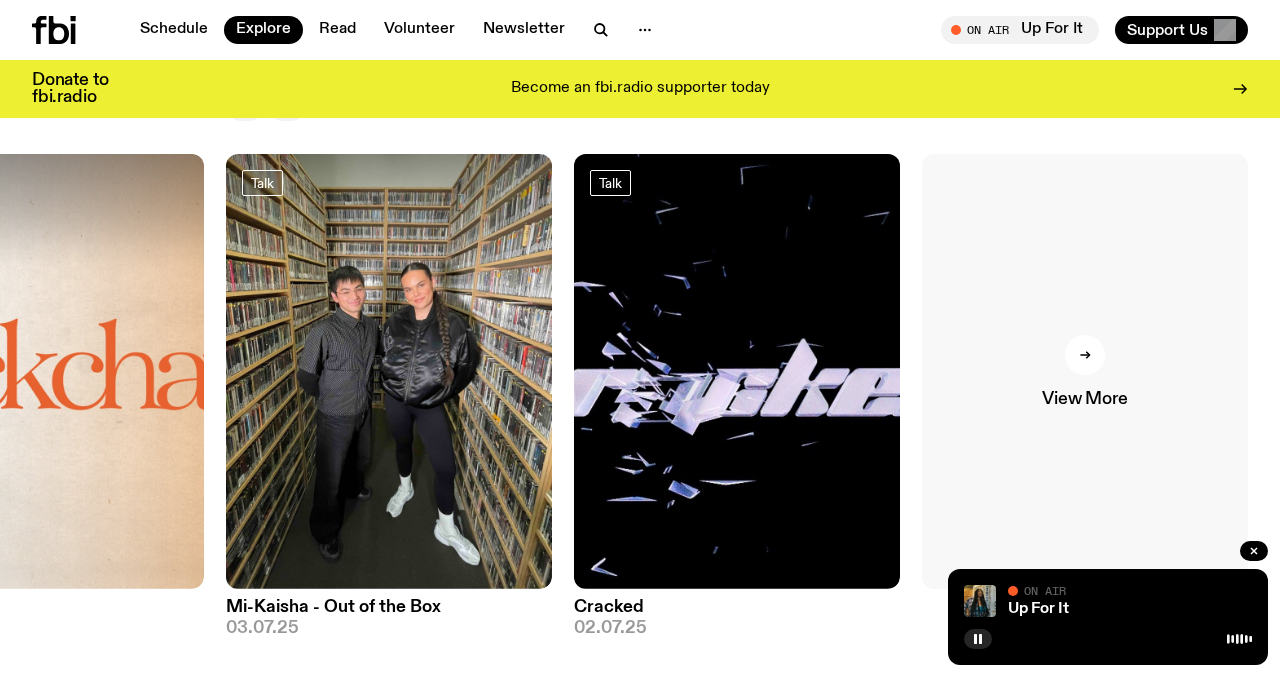 click 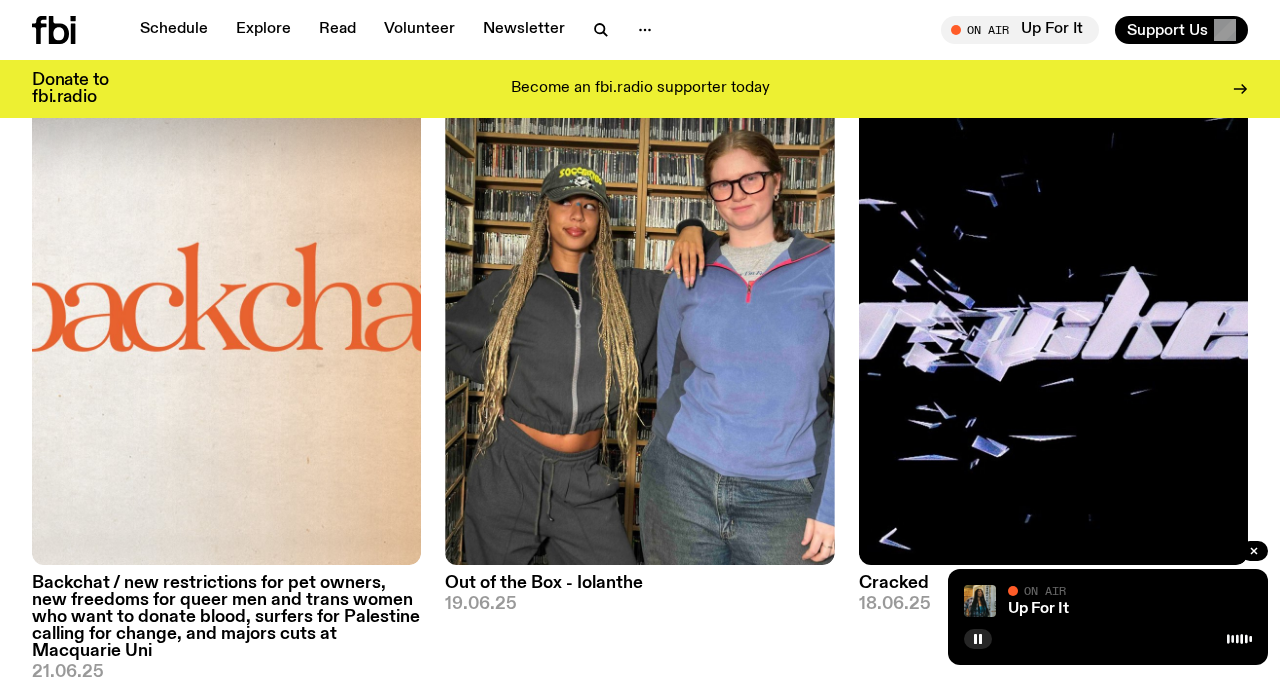 scroll, scrollTop: 3335, scrollLeft: 0, axis: vertical 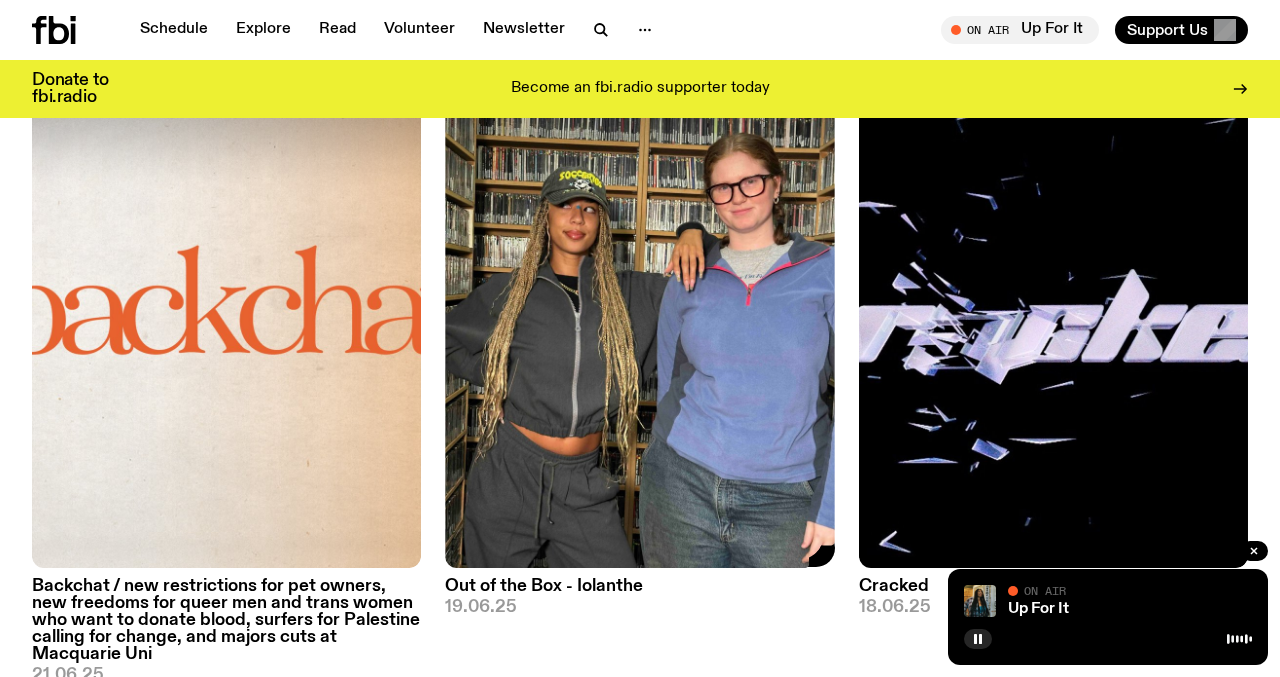 click 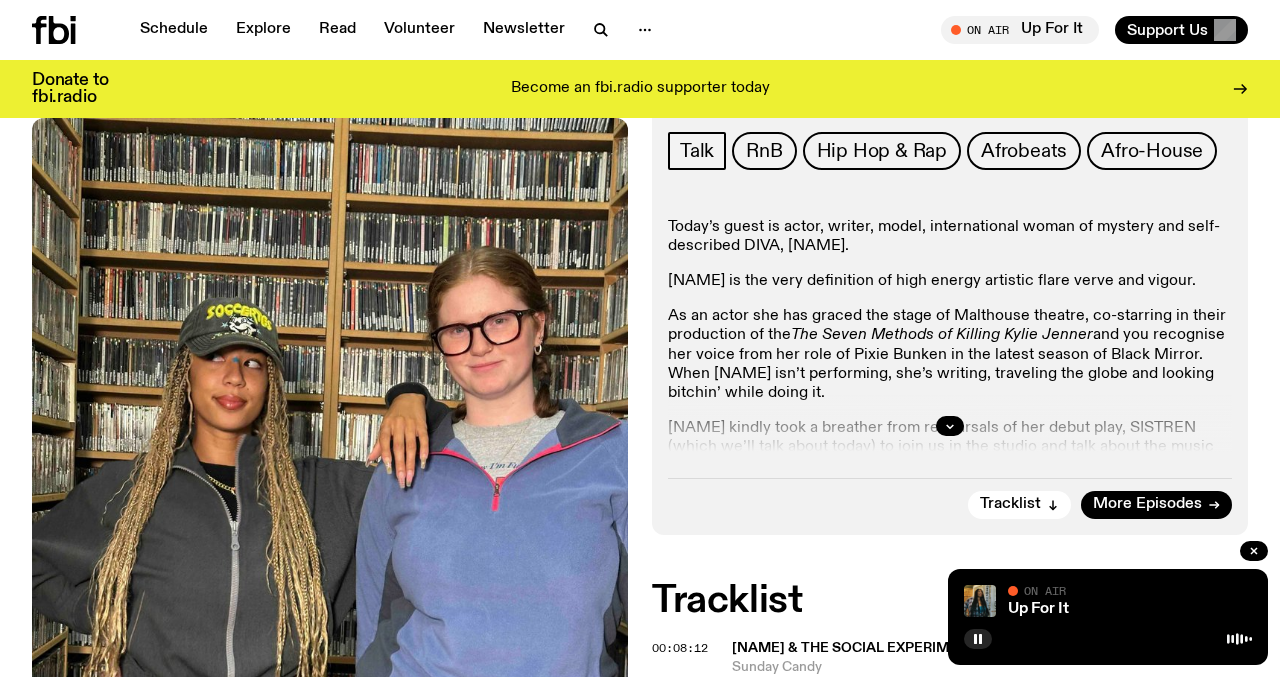 scroll, scrollTop: 317, scrollLeft: 0, axis: vertical 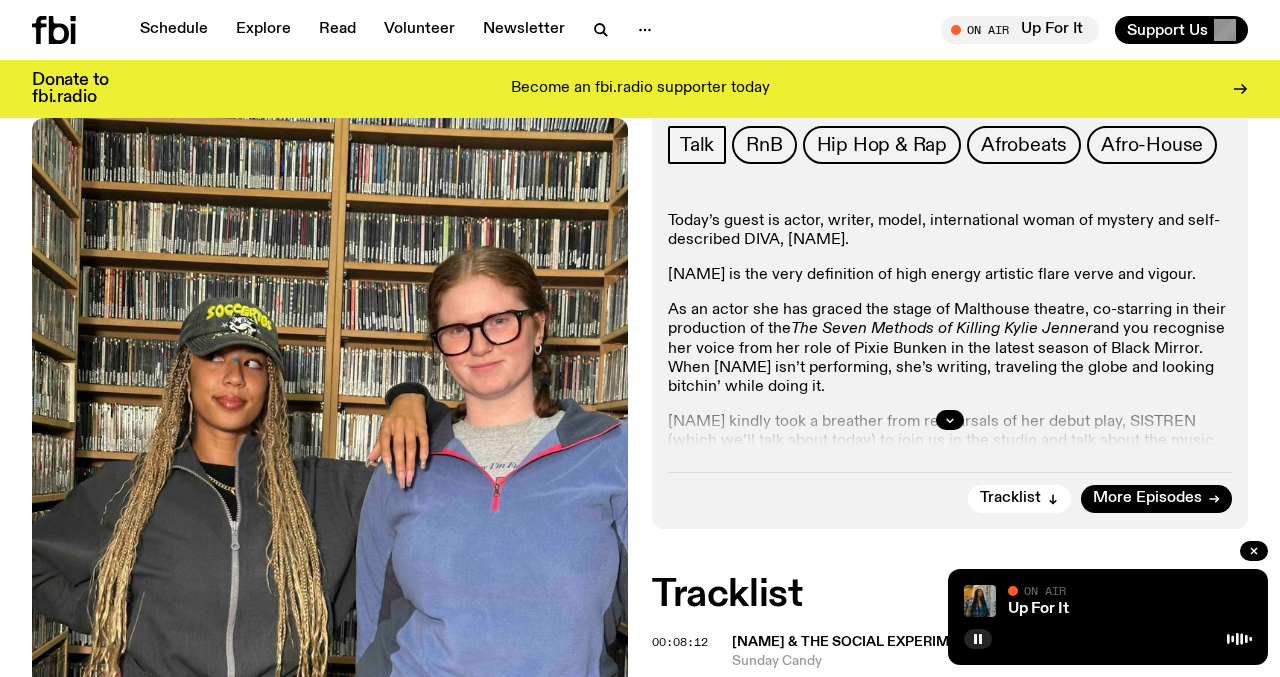click at bounding box center (950, 420) 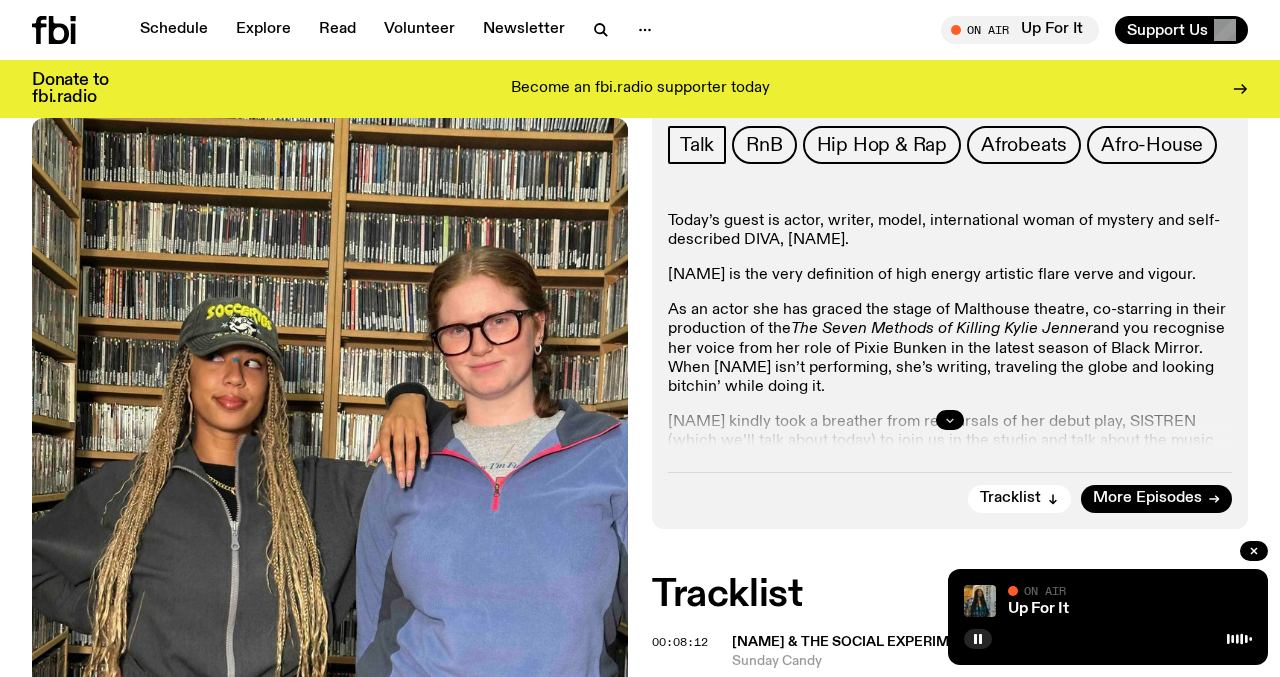 click at bounding box center [950, 420] 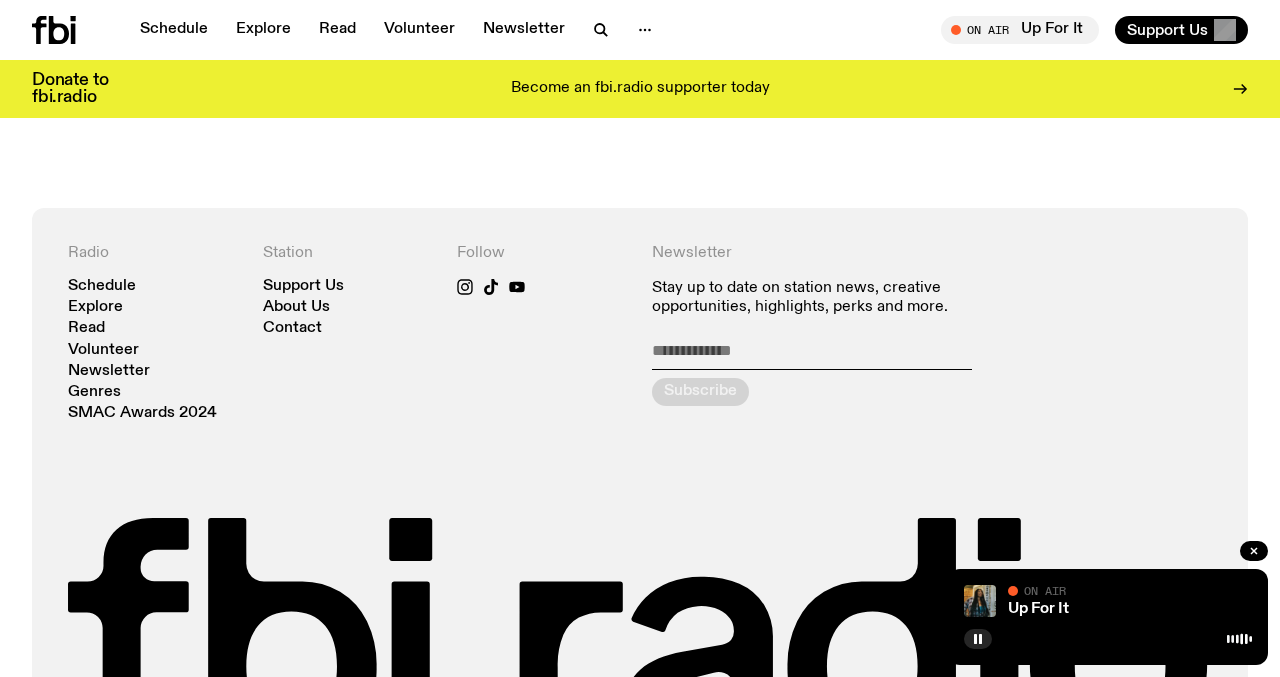 scroll, scrollTop: 1497, scrollLeft: 0, axis: vertical 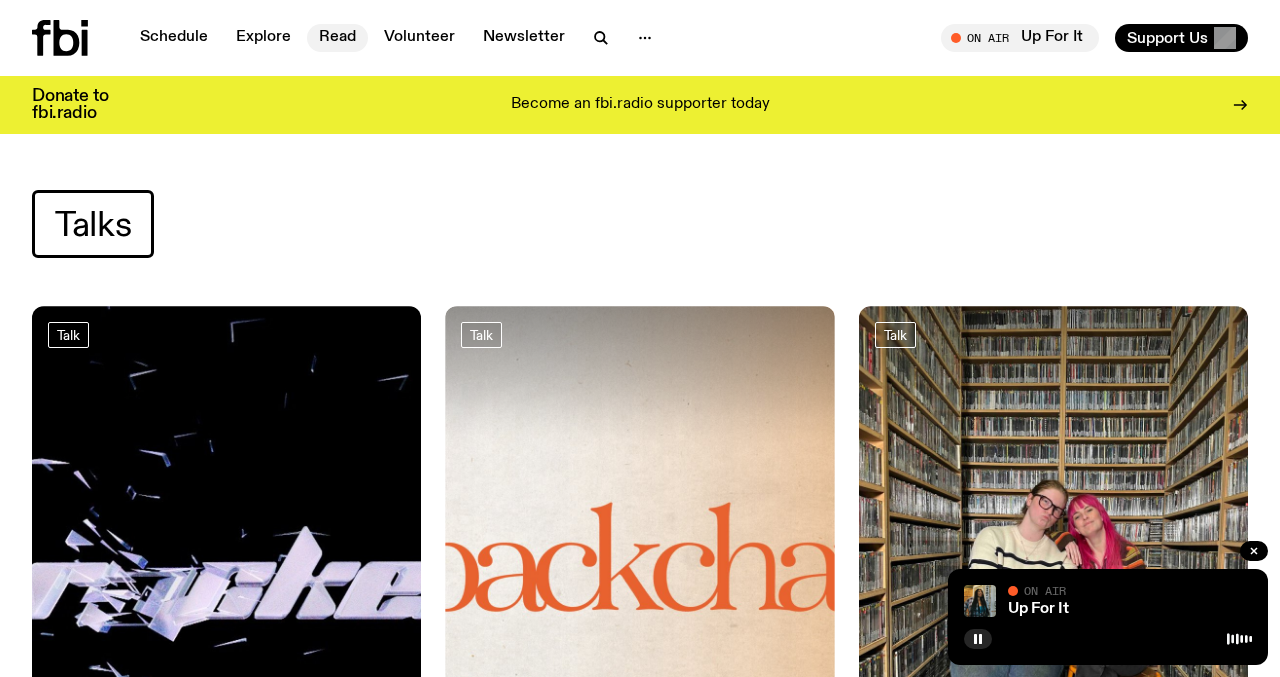 click on "Read" at bounding box center [337, 38] 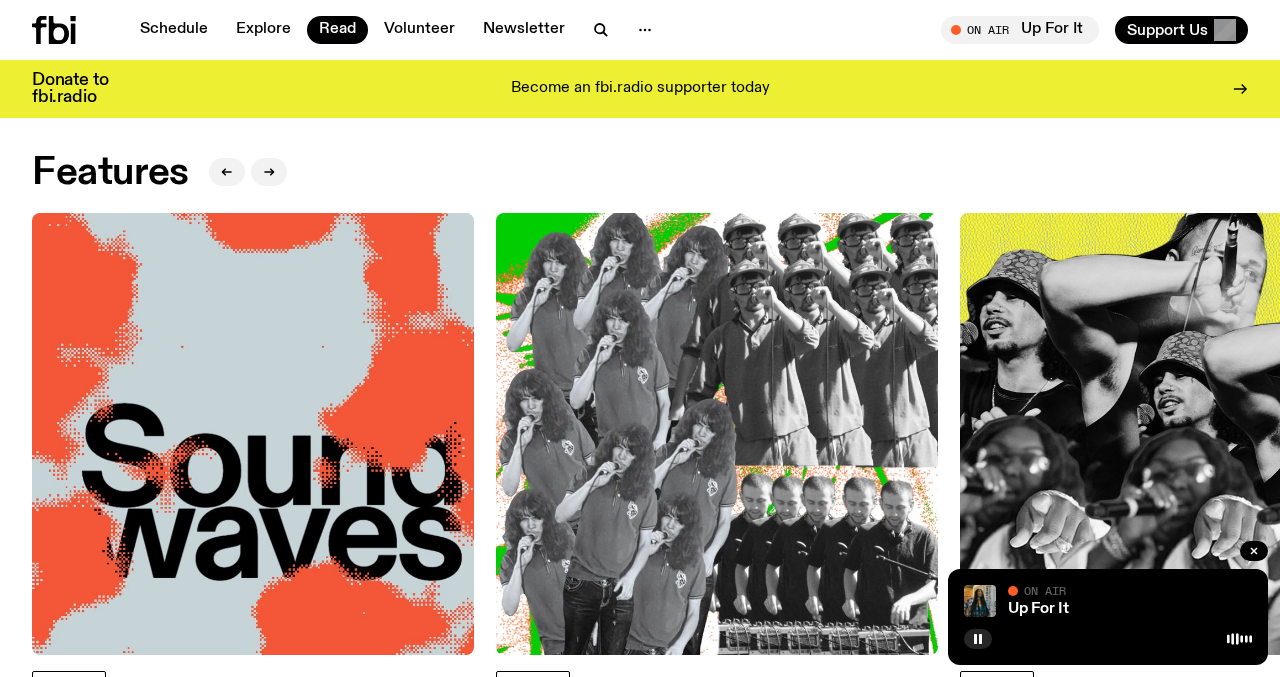 scroll, scrollTop: 0, scrollLeft: 0, axis: both 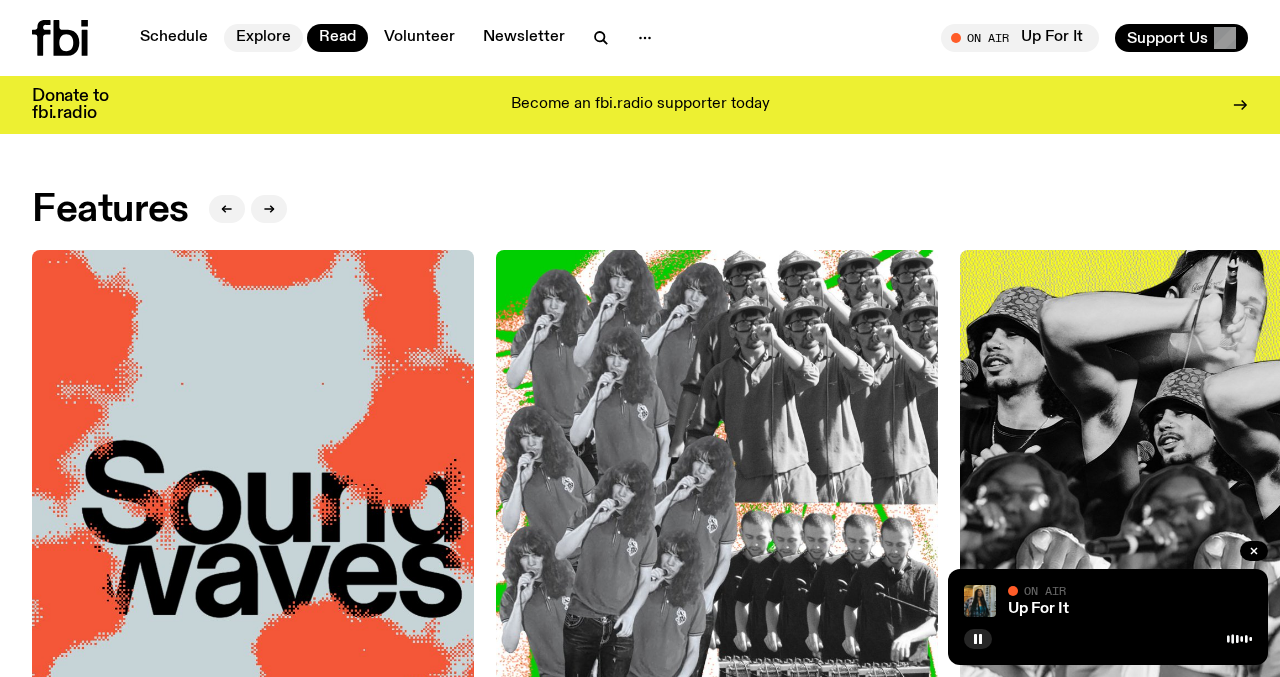 click on "Explore" at bounding box center (263, 38) 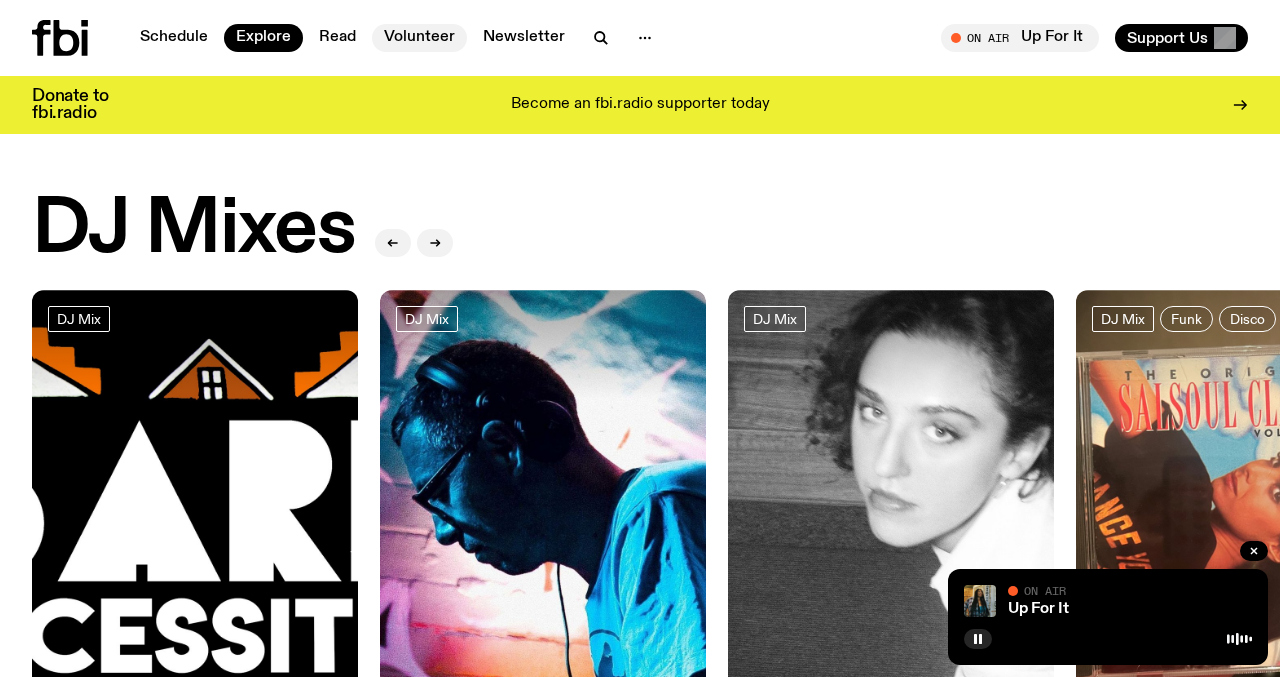 click on "Volunteer" at bounding box center (419, 38) 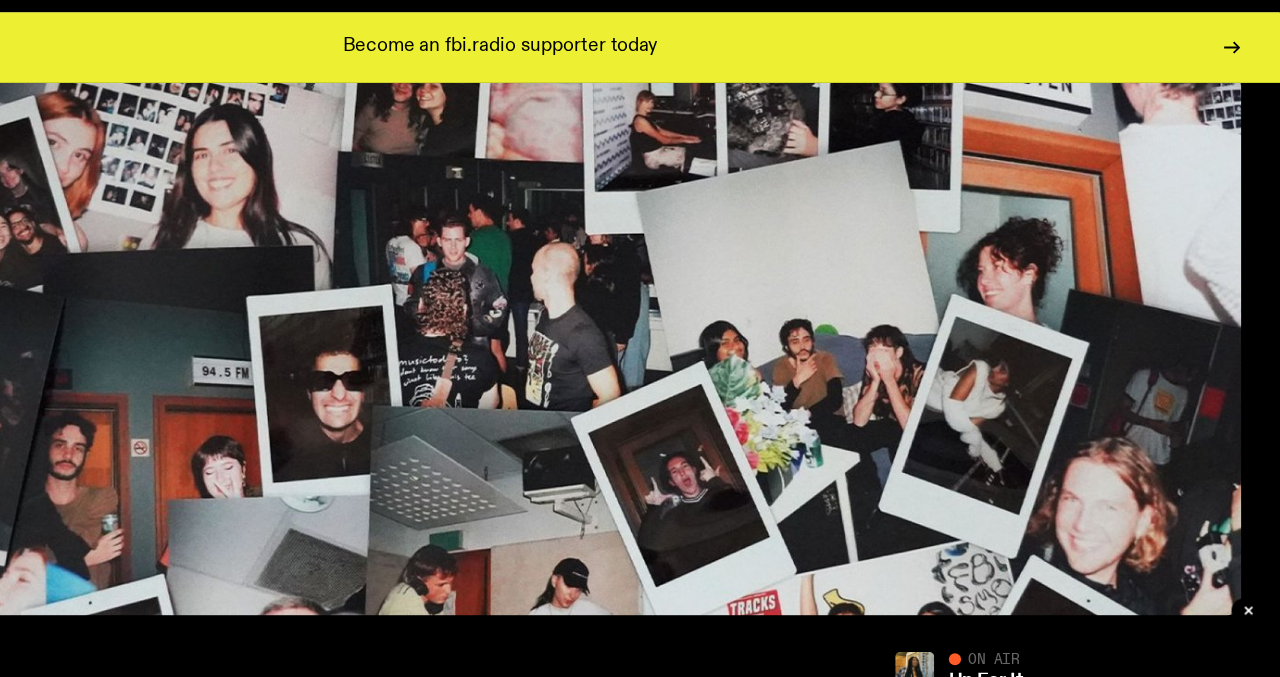 scroll, scrollTop: 99, scrollLeft: 0, axis: vertical 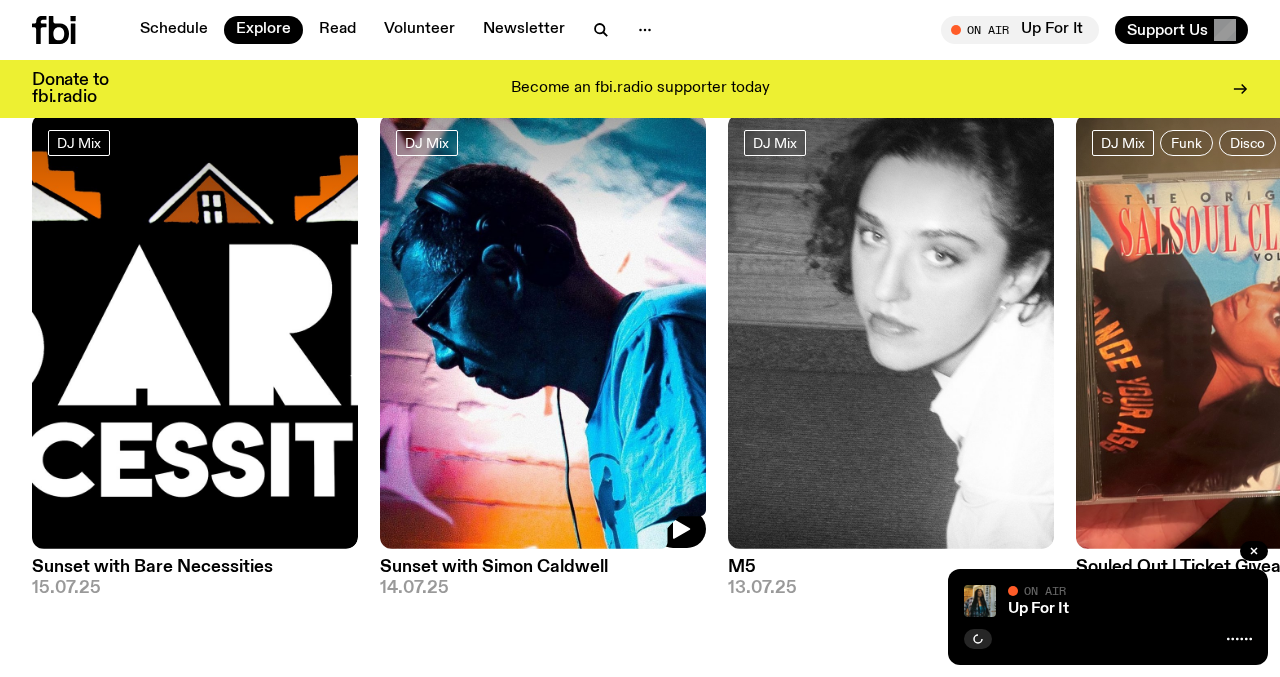 click at bounding box center (543, 331) 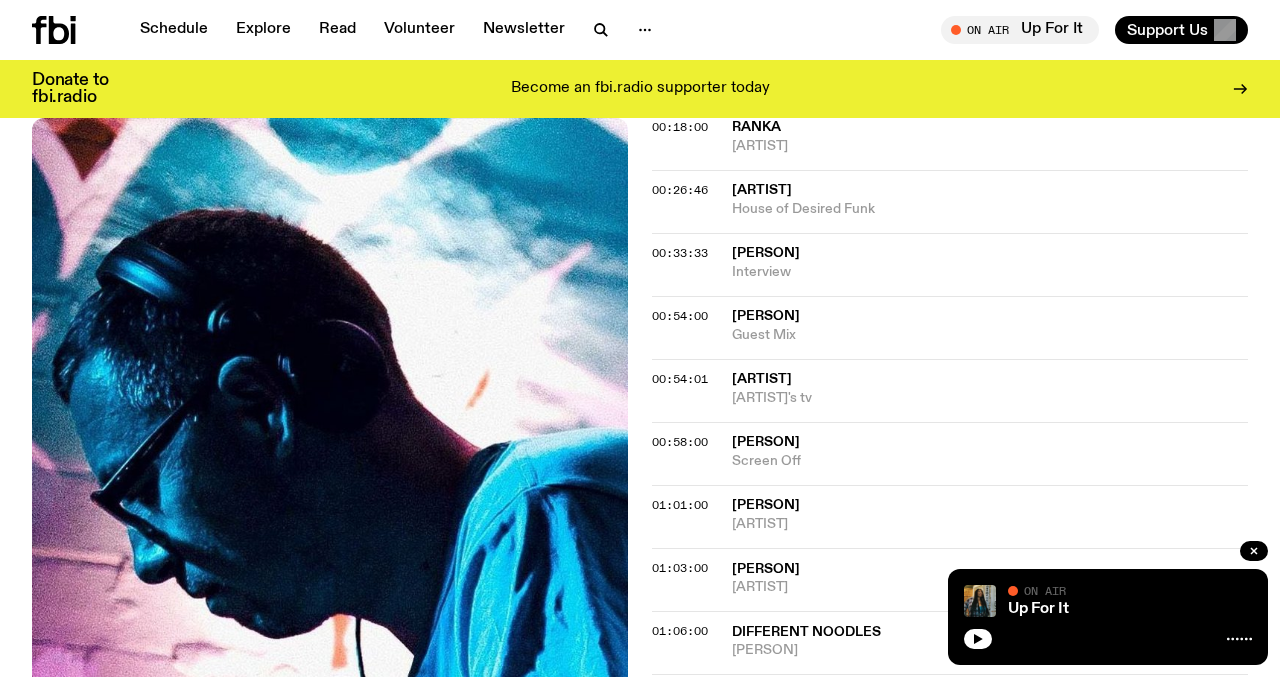 scroll, scrollTop: 772, scrollLeft: 0, axis: vertical 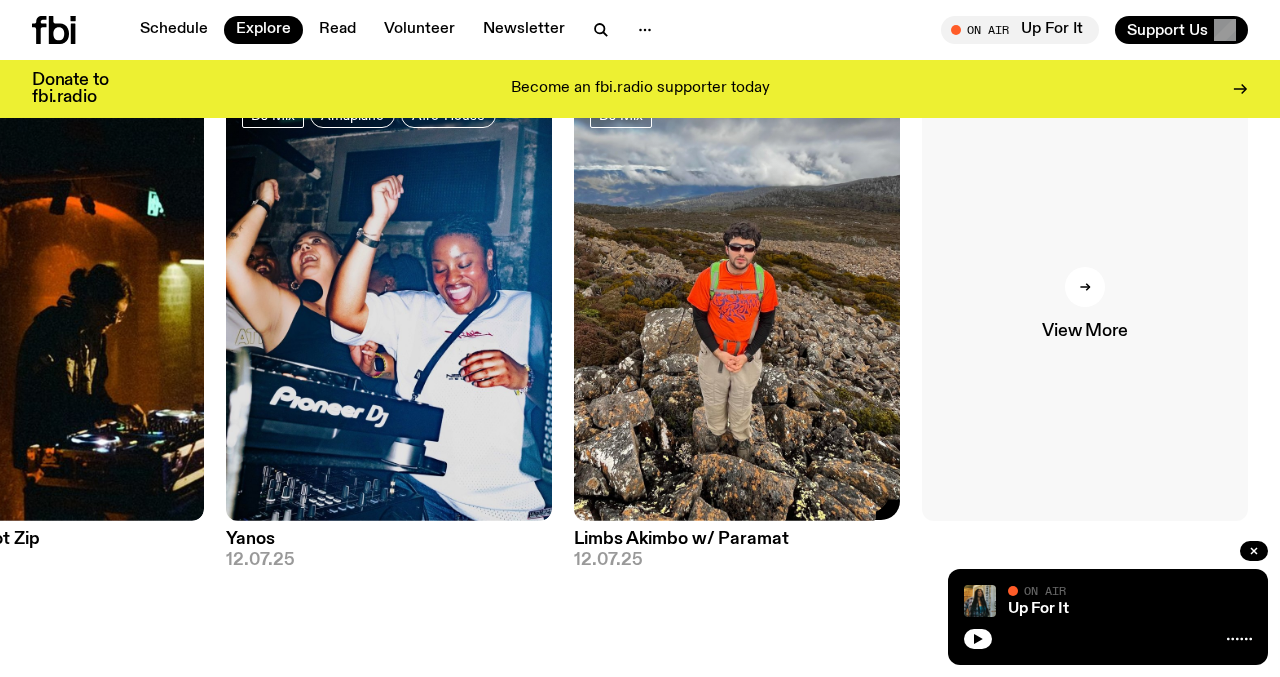 click on "View More" at bounding box center [1084, 331] 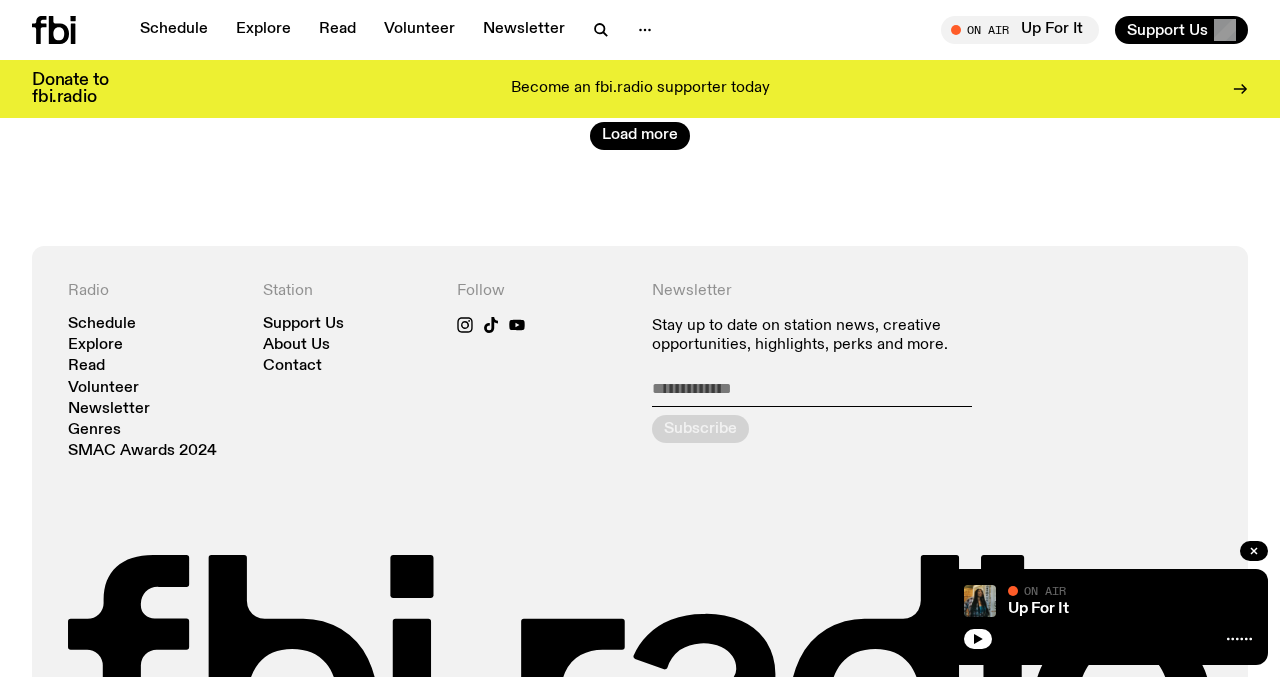 scroll, scrollTop: 5134, scrollLeft: 0, axis: vertical 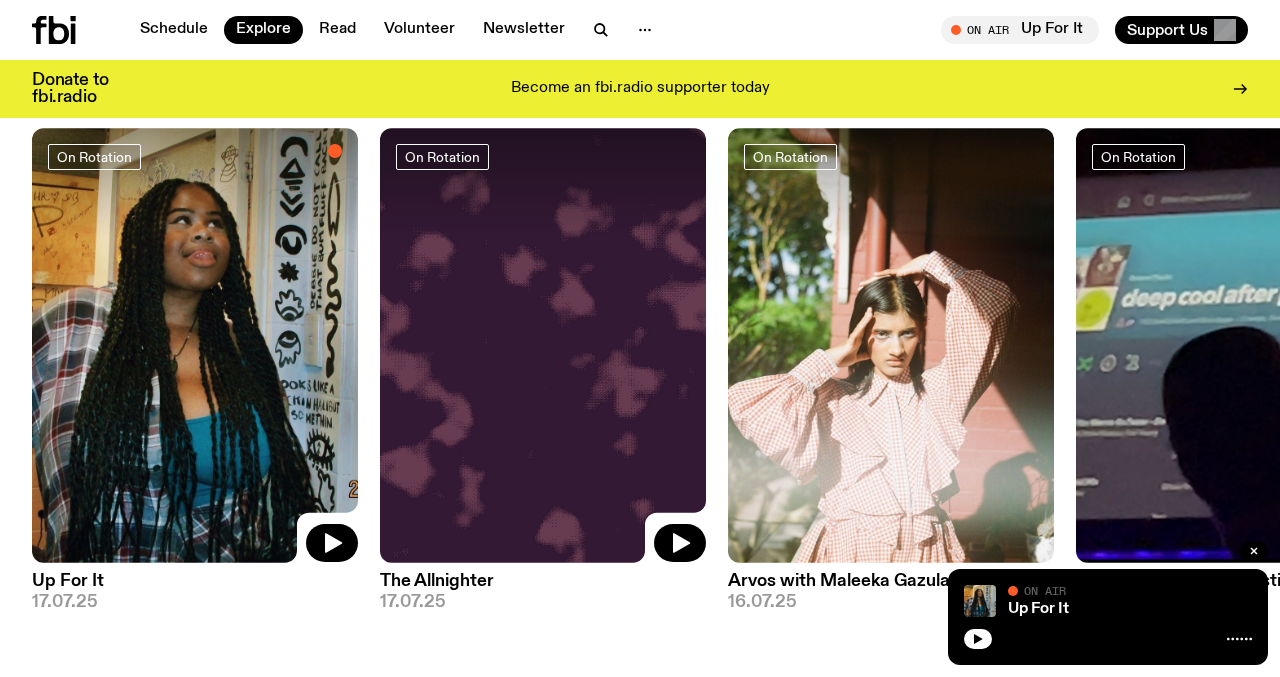 click 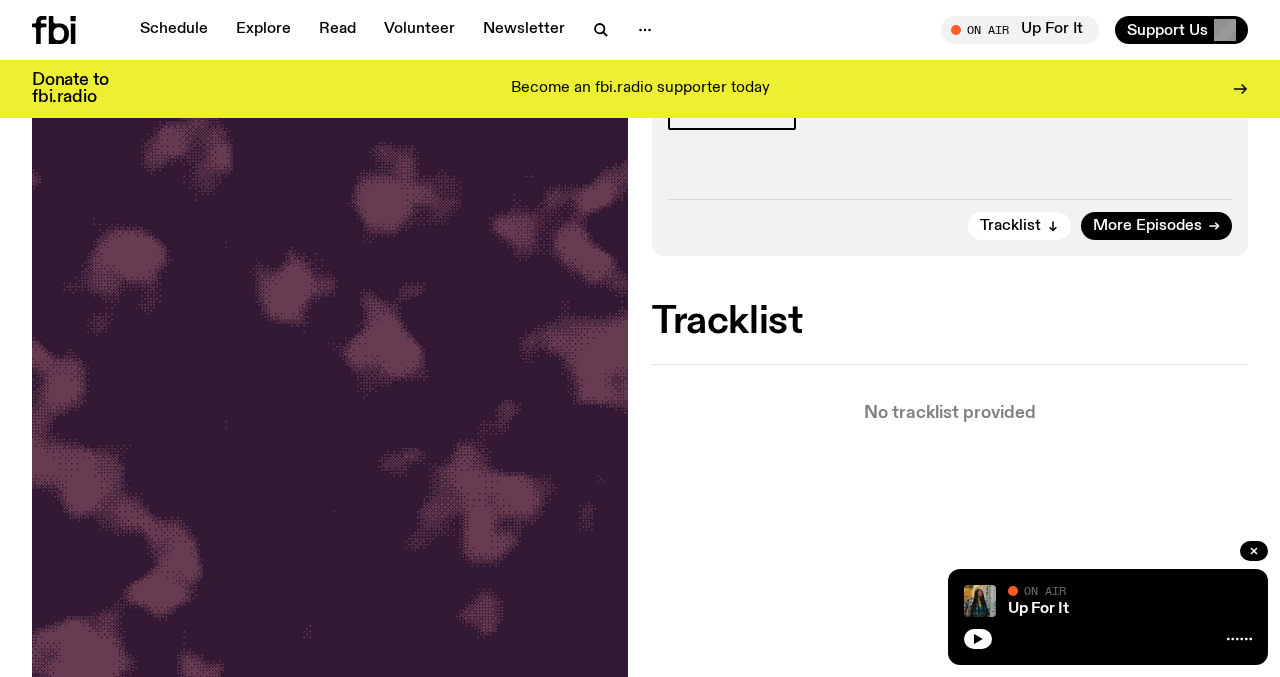 scroll, scrollTop: 355, scrollLeft: 0, axis: vertical 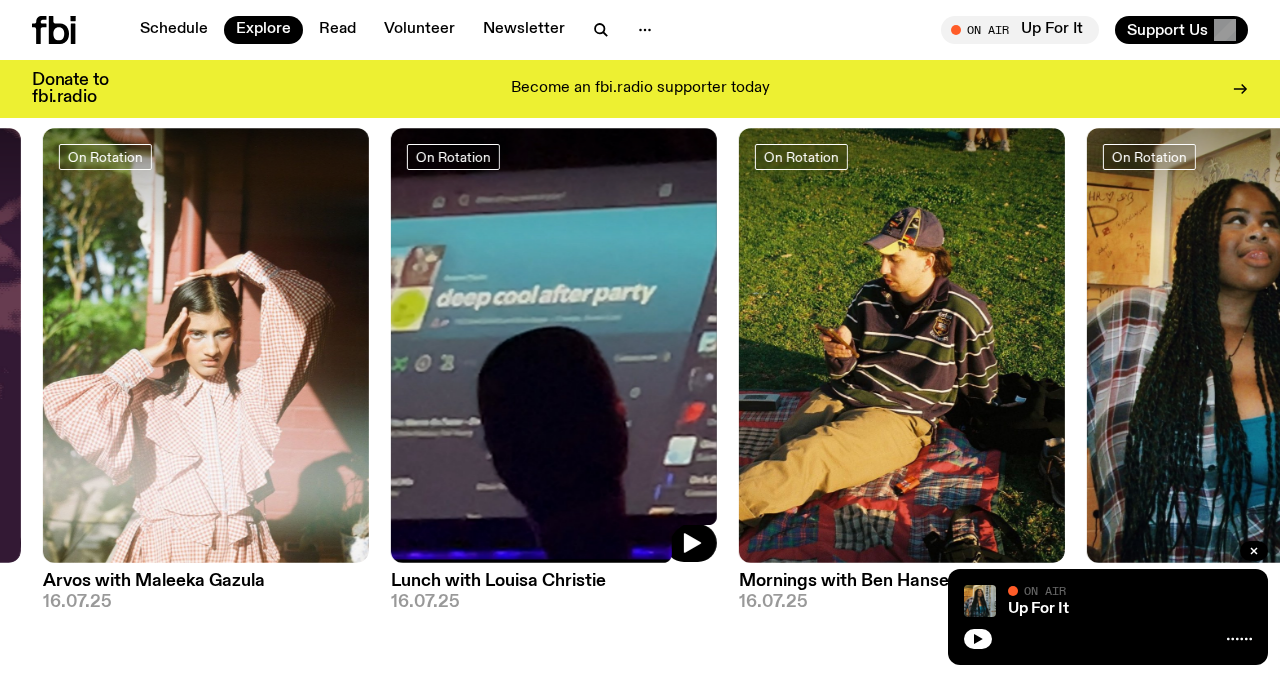 click 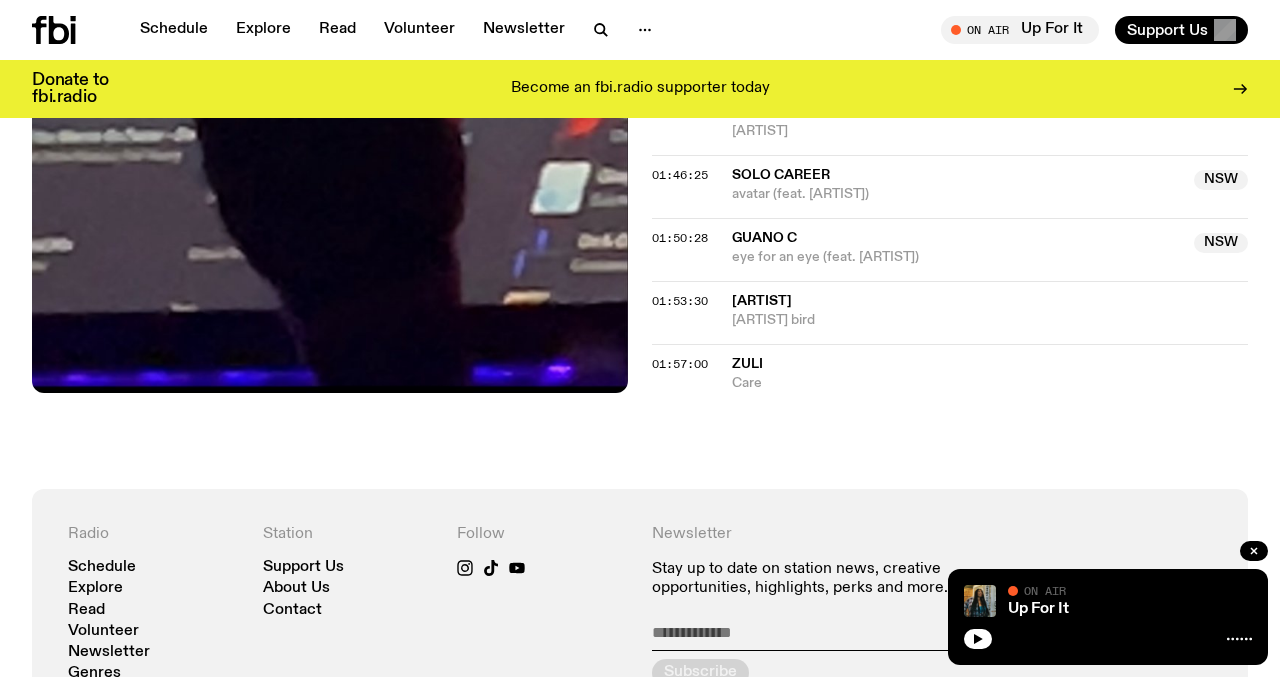 scroll, scrollTop: 2343, scrollLeft: 0, axis: vertical 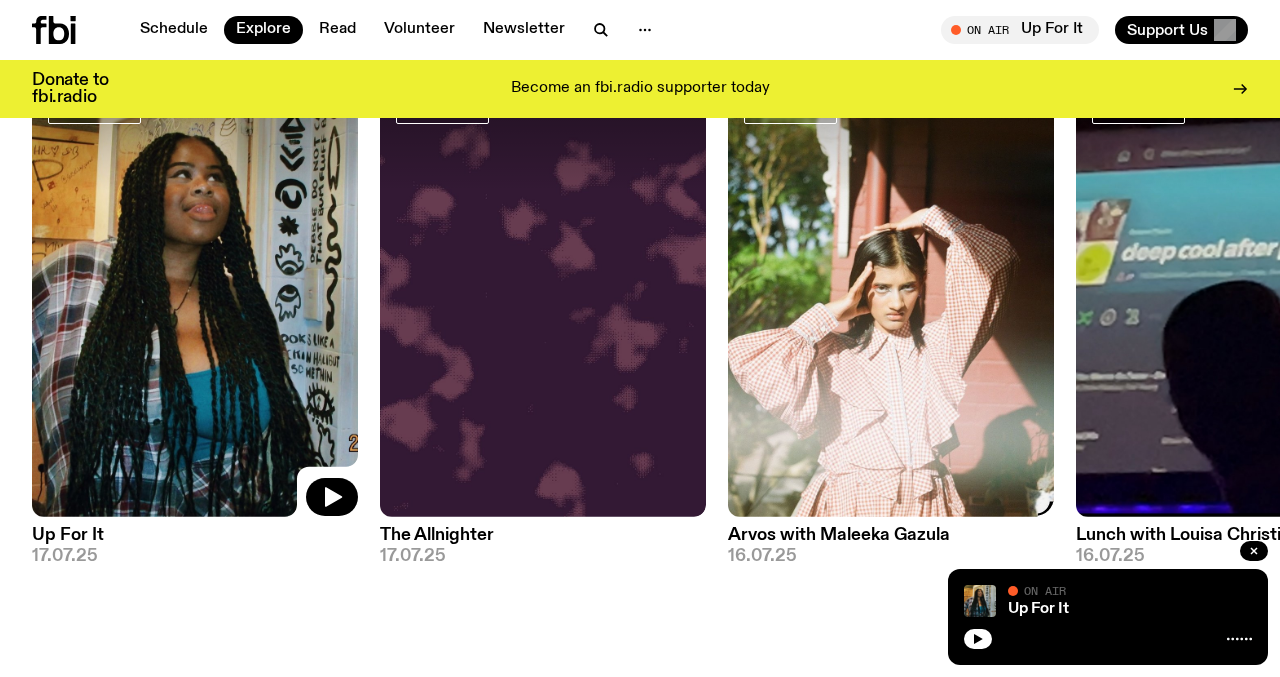 click 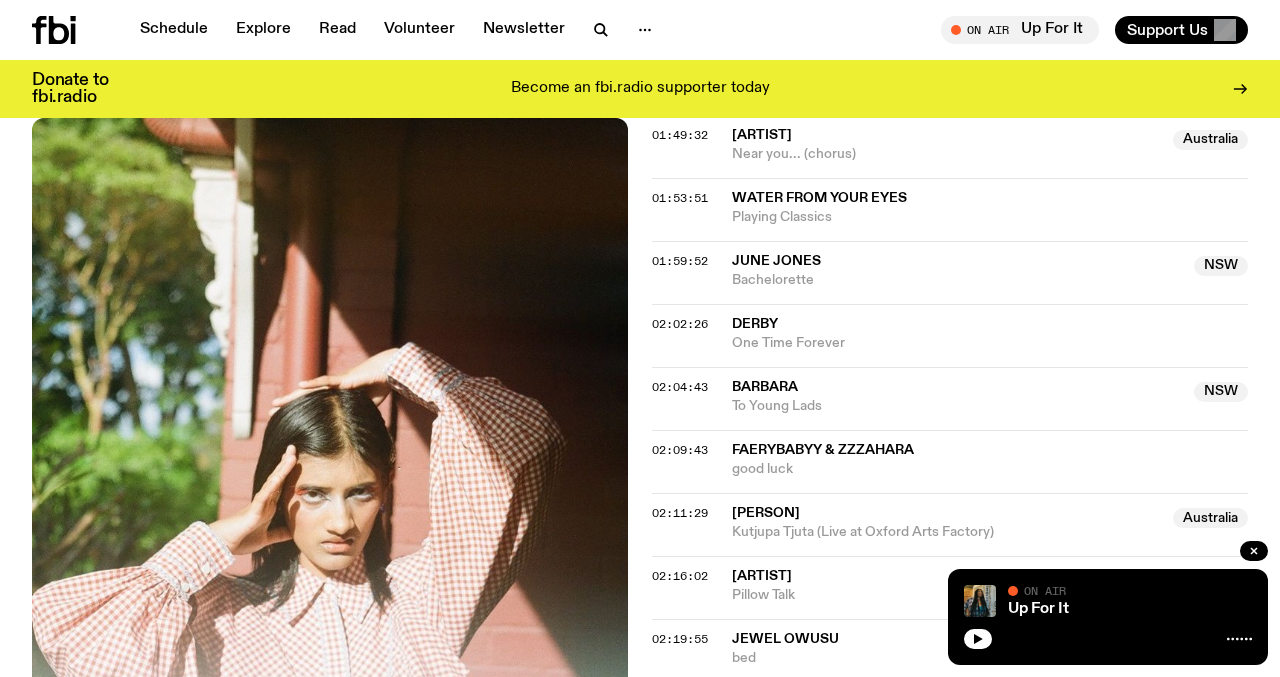 scroll, scrollTop: 1830, scrollLeft: 0, axis: vertical 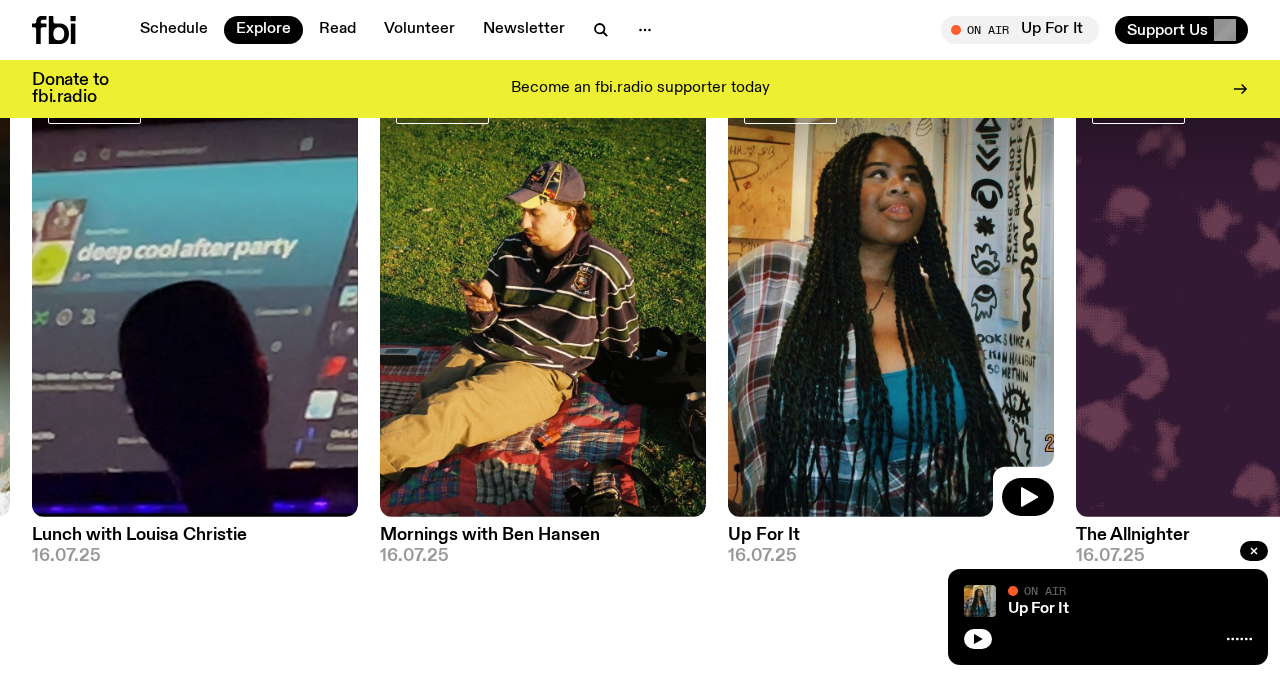 click 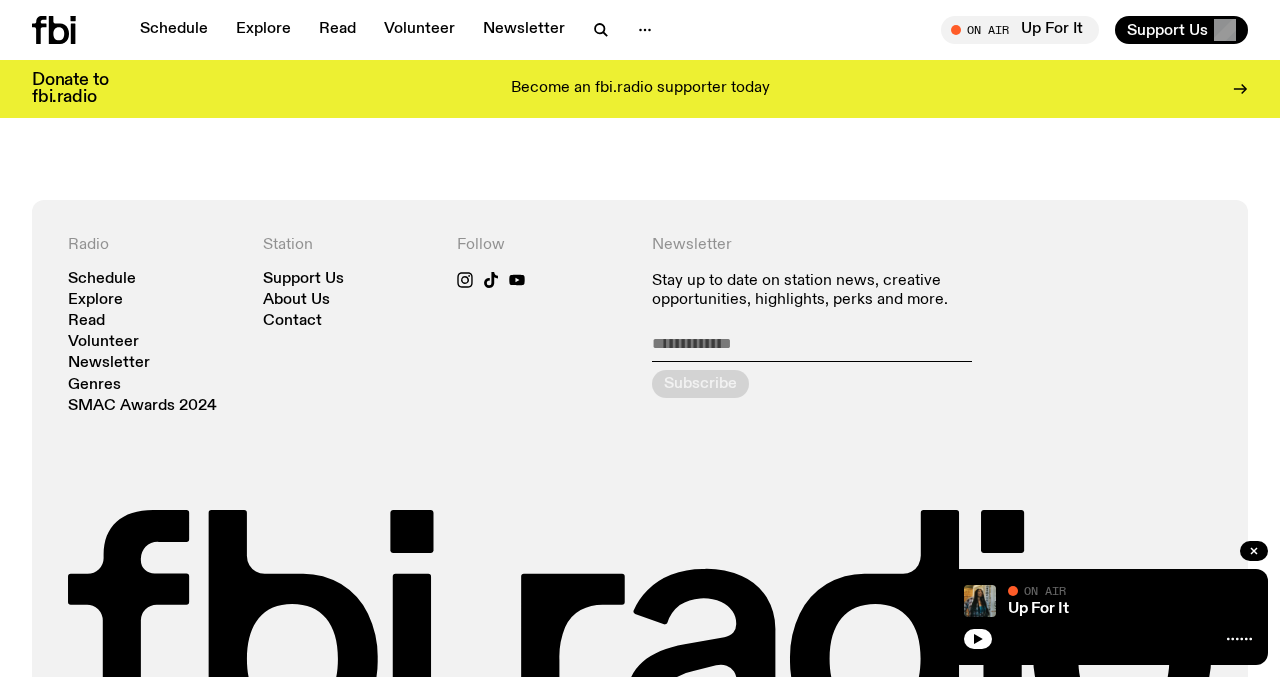 scroll, scrollTop: 3320, scrollLeft: 0, axis: vertical 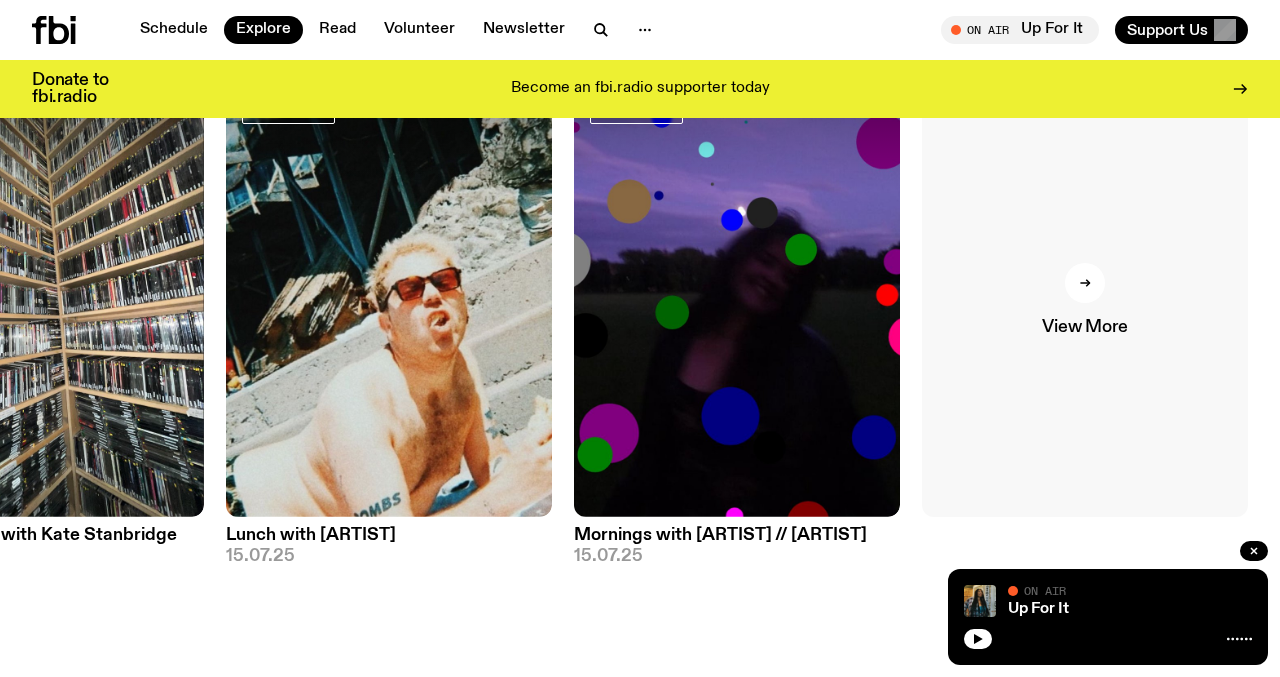 click on "View More" 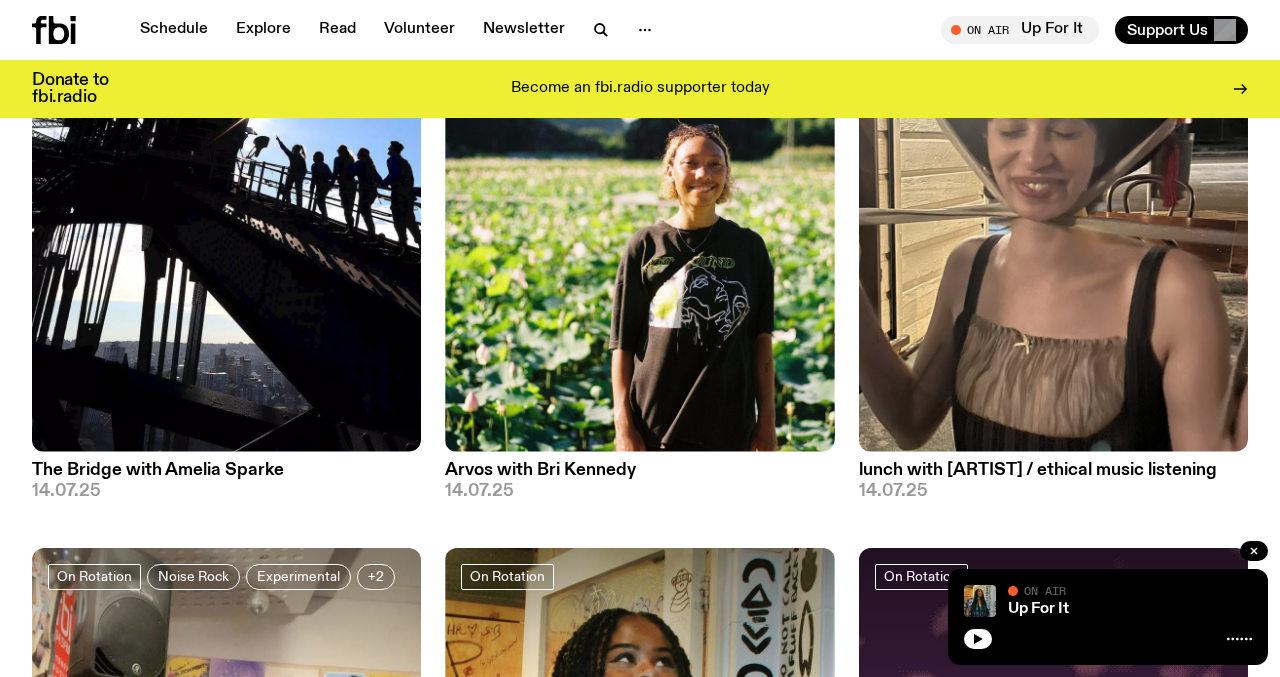scroll, scrollTop: 2828, scrollLeft: 0, axis: vertical 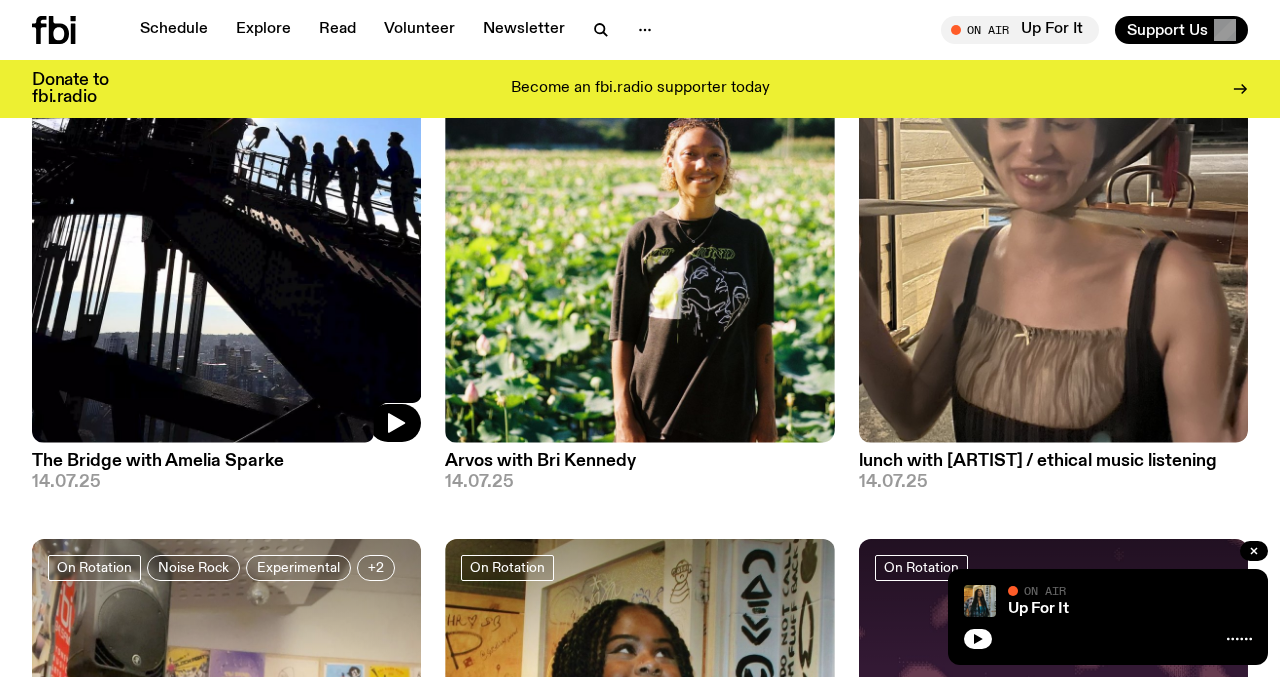 click 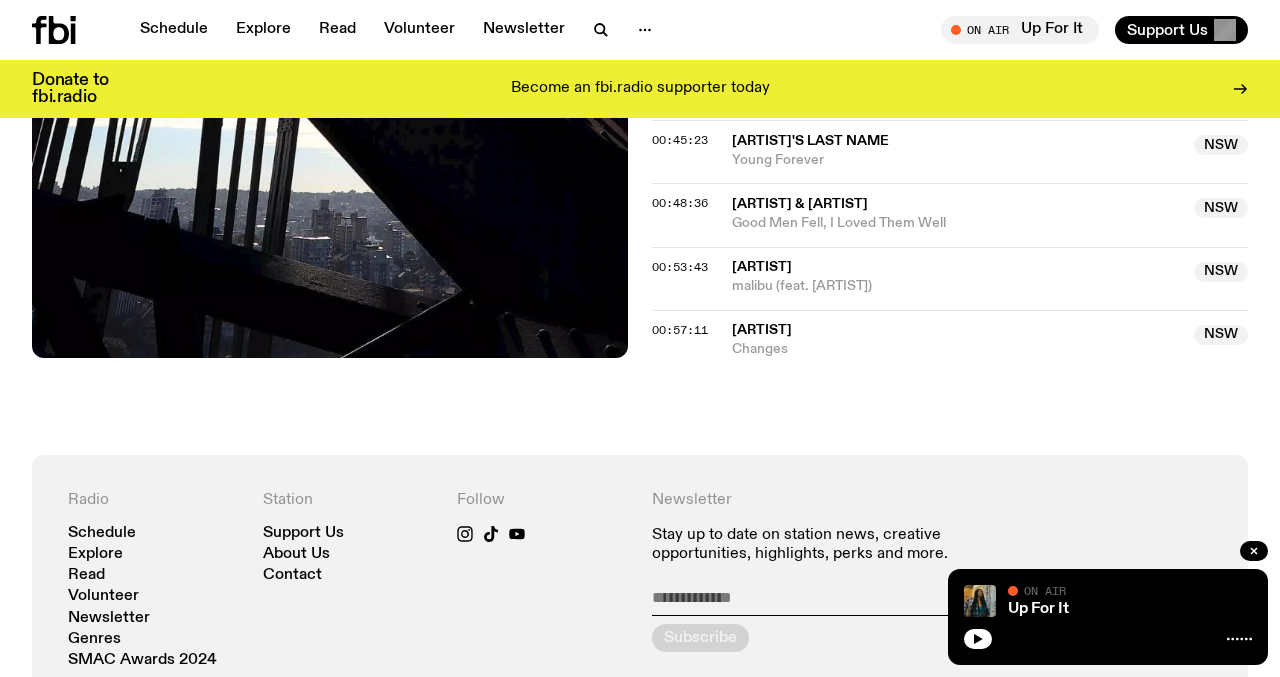 scroll, scrollTop: 1617, scrollLeft: 0, axis: vertical 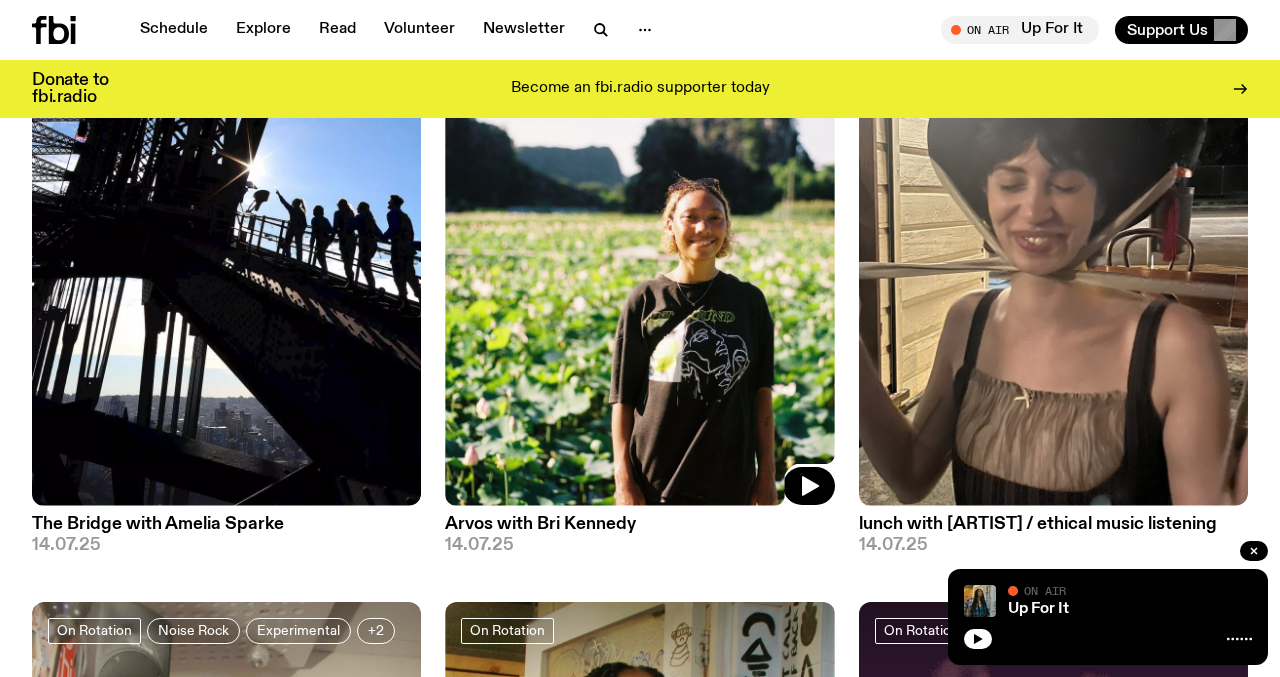 click 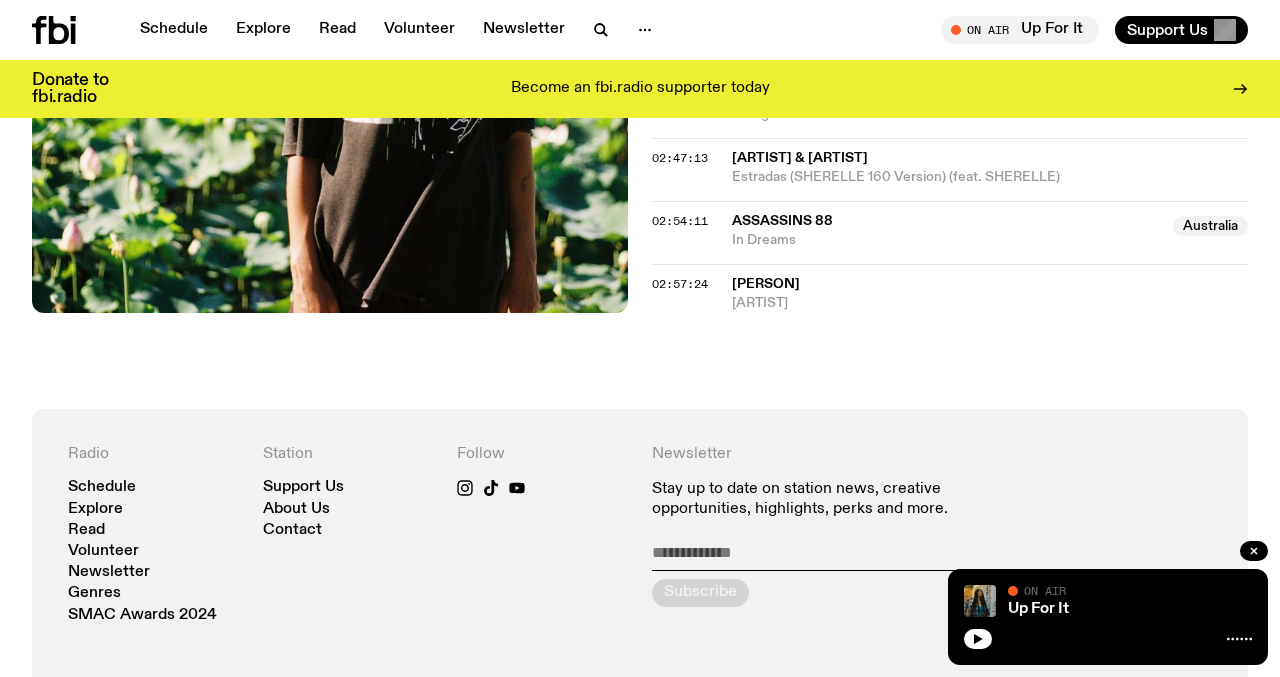 scroll, scrollTop: 3299, scrollLeft: 0, axis: vertical 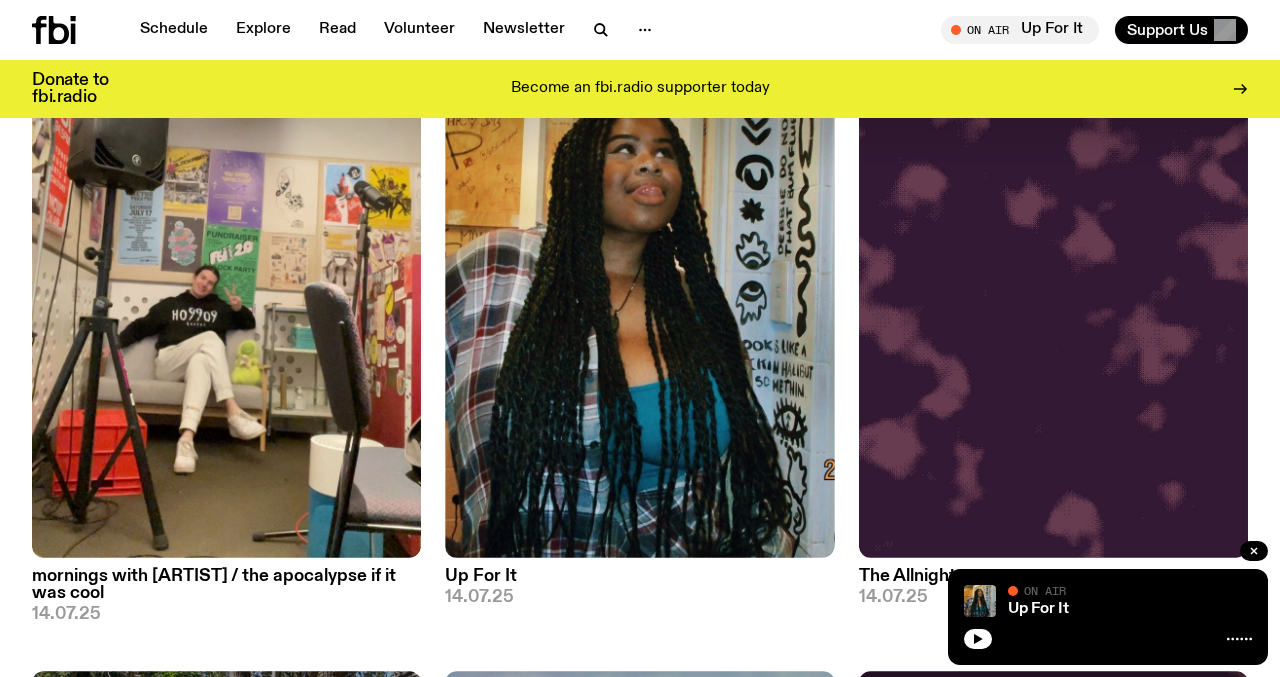 click 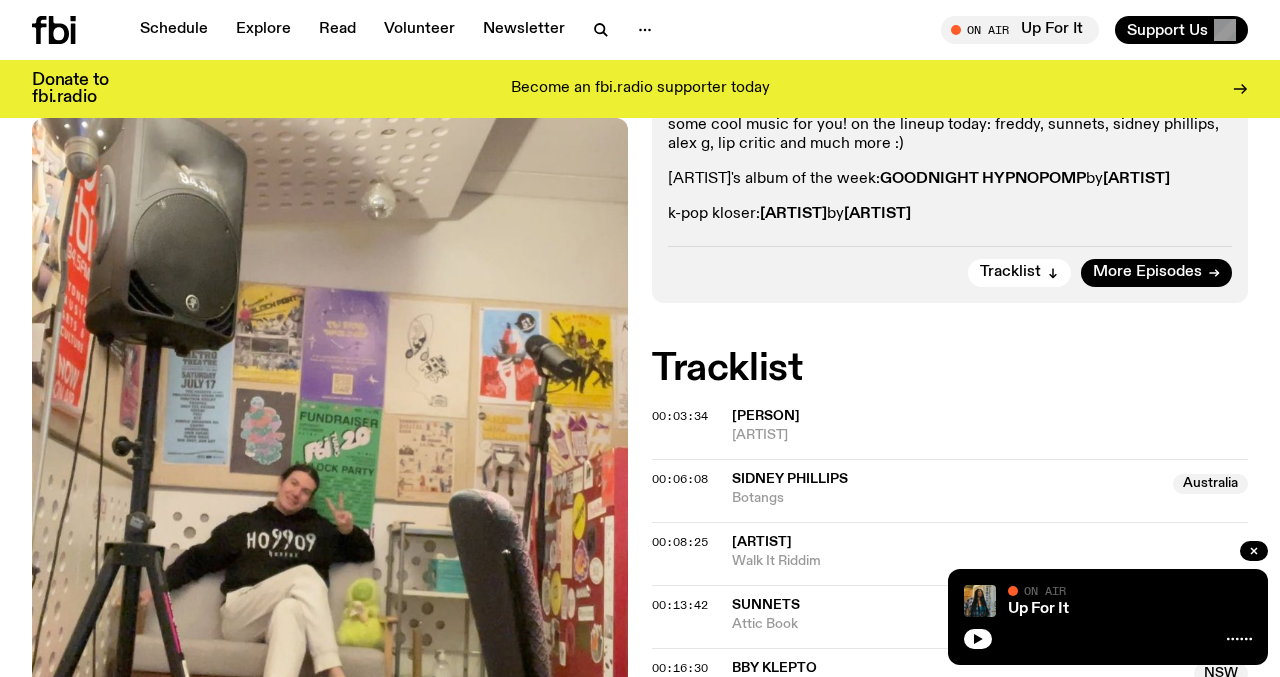 scroll, scrollTop: 568, scrollLeft: 0, axis: vertical 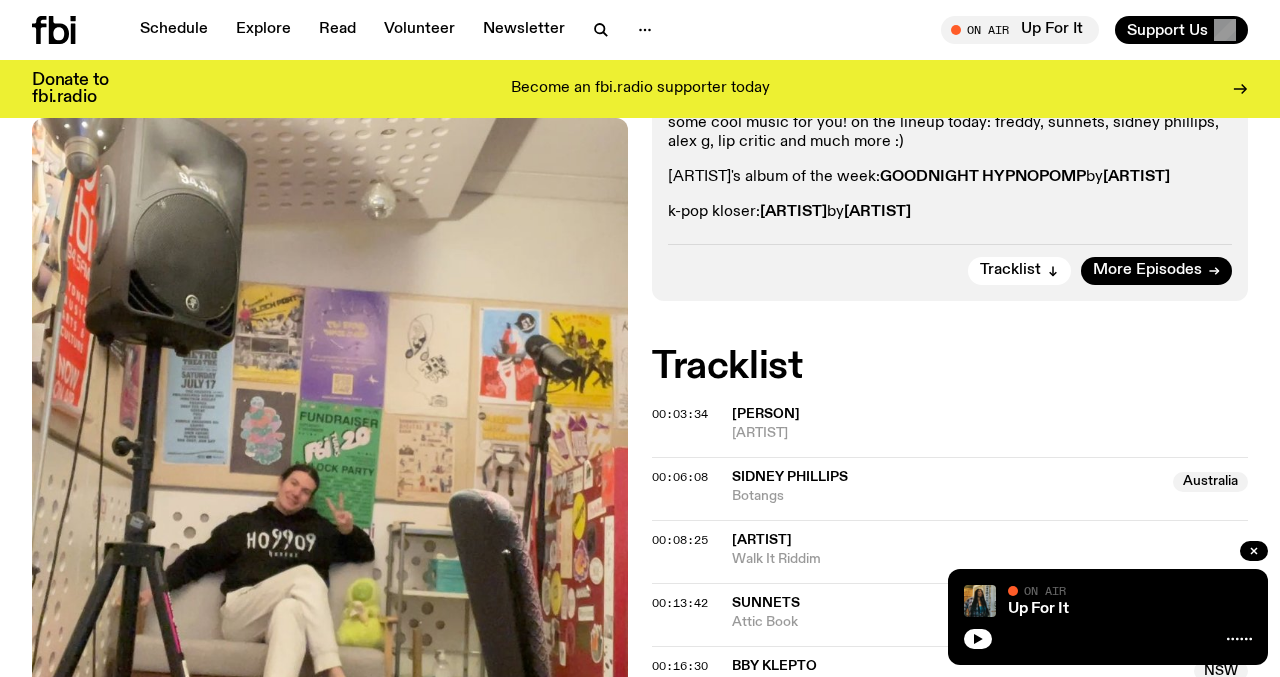 click on "Aired on  14.07.25 , 10:00am On Rotation Noise Rock Experimental Neo-Soul K-Pop haii :3 ... i guess it's monday again! which means Jimothy is here to yap and play some cool music for you! on the lineup today: FREDDY, Sunnets, Sidney Phillips, Alex G, Lip Critic and much more :) Jimothy's Album of the Week:  GOODNIGHT HYPNOPOMP  by  STOMACH BOOK K-Pop Kloser:  Trouble Maker  by  STAYC Tracklist More Episodes" at bounding box center (950, 104) 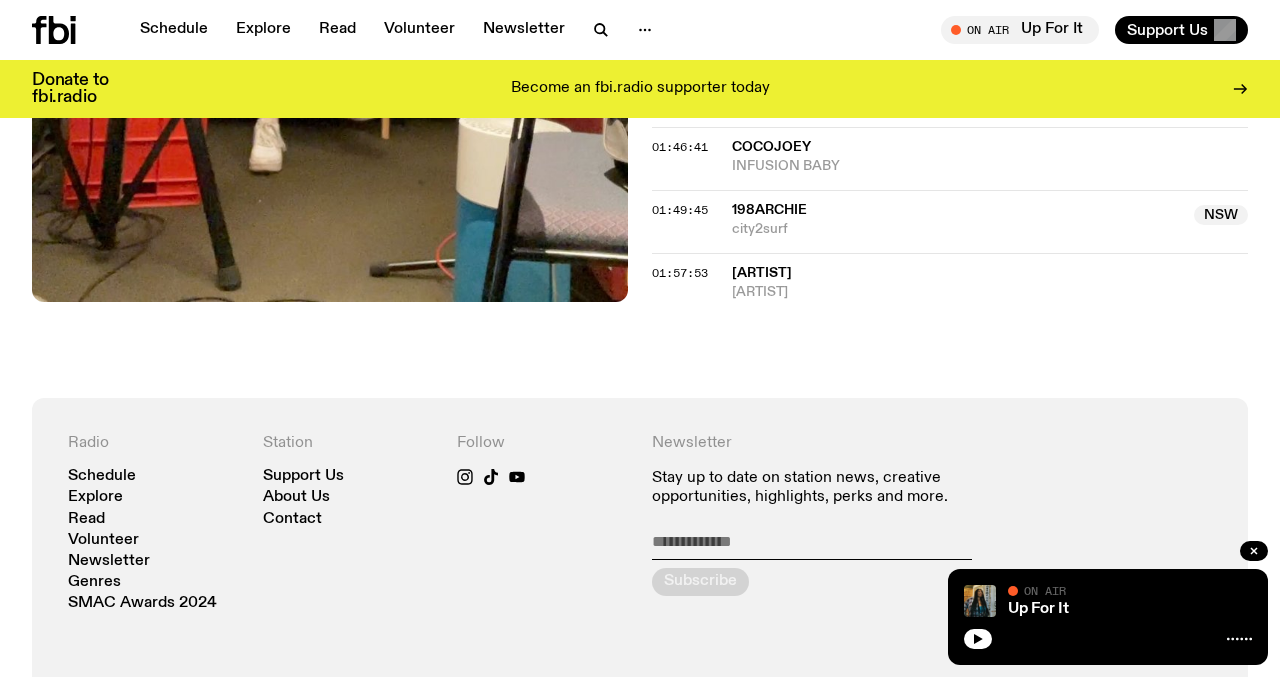 scroll, scrollTop: 2413, scrollLeft: 0, axis: vertical 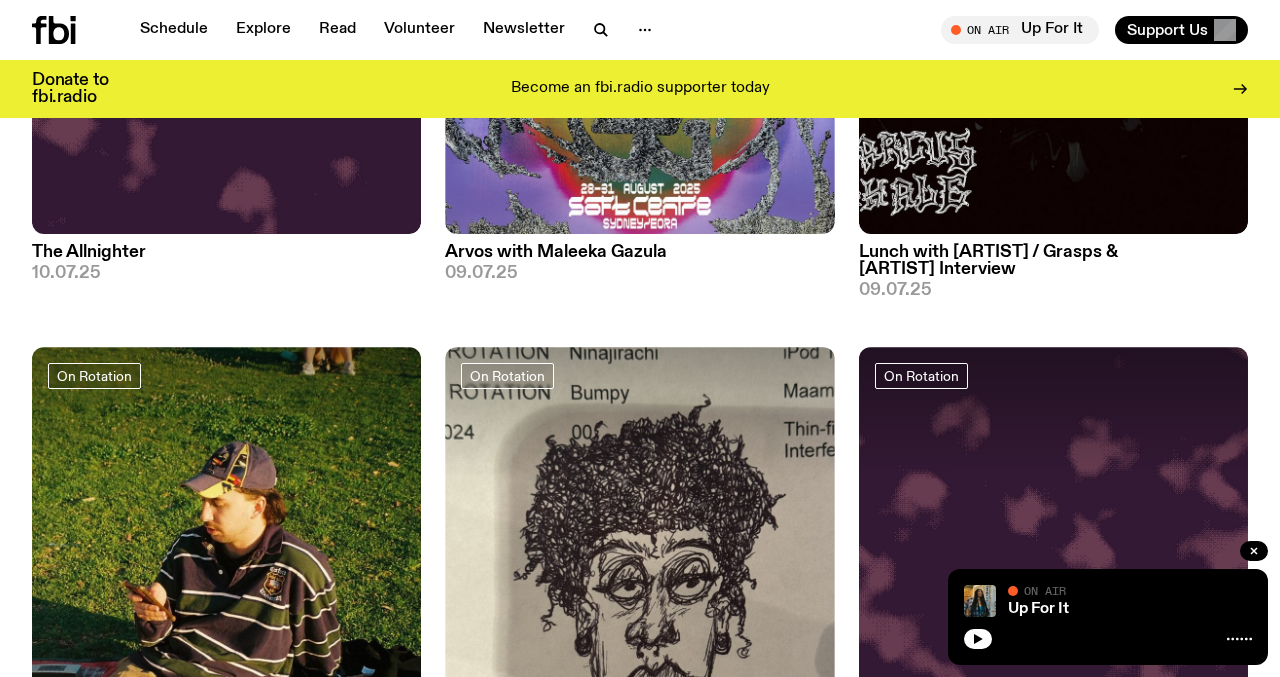 click on "Lunch with Louisa Christie / Grasps & Marcus Whale Interview" at bounding box center (1053, 261) 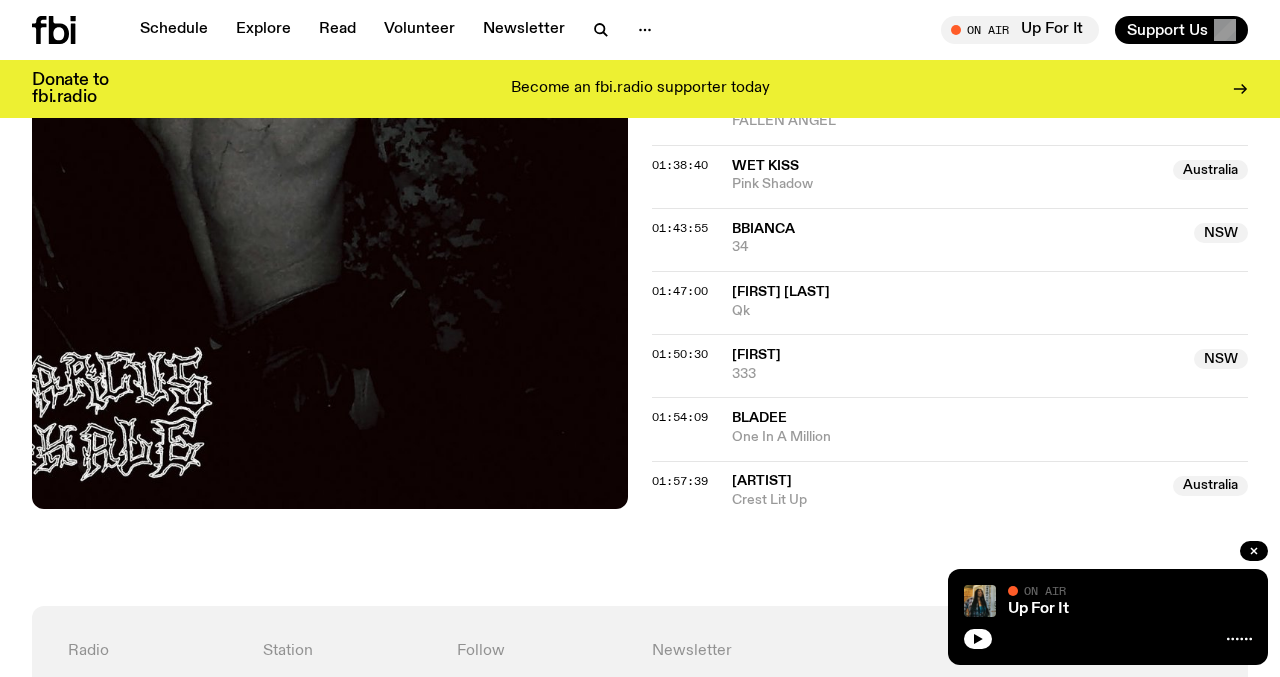 scroll, scrollTop: 2164, scrollLeft: 0, axis: vertical 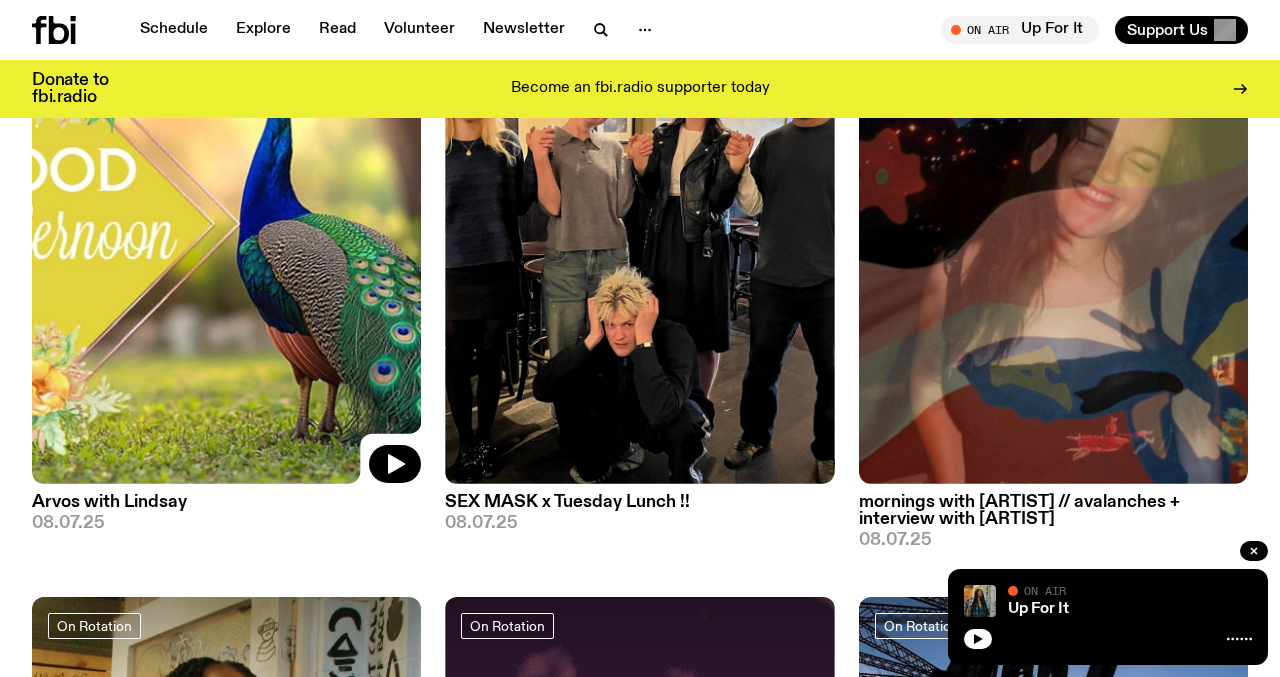 click 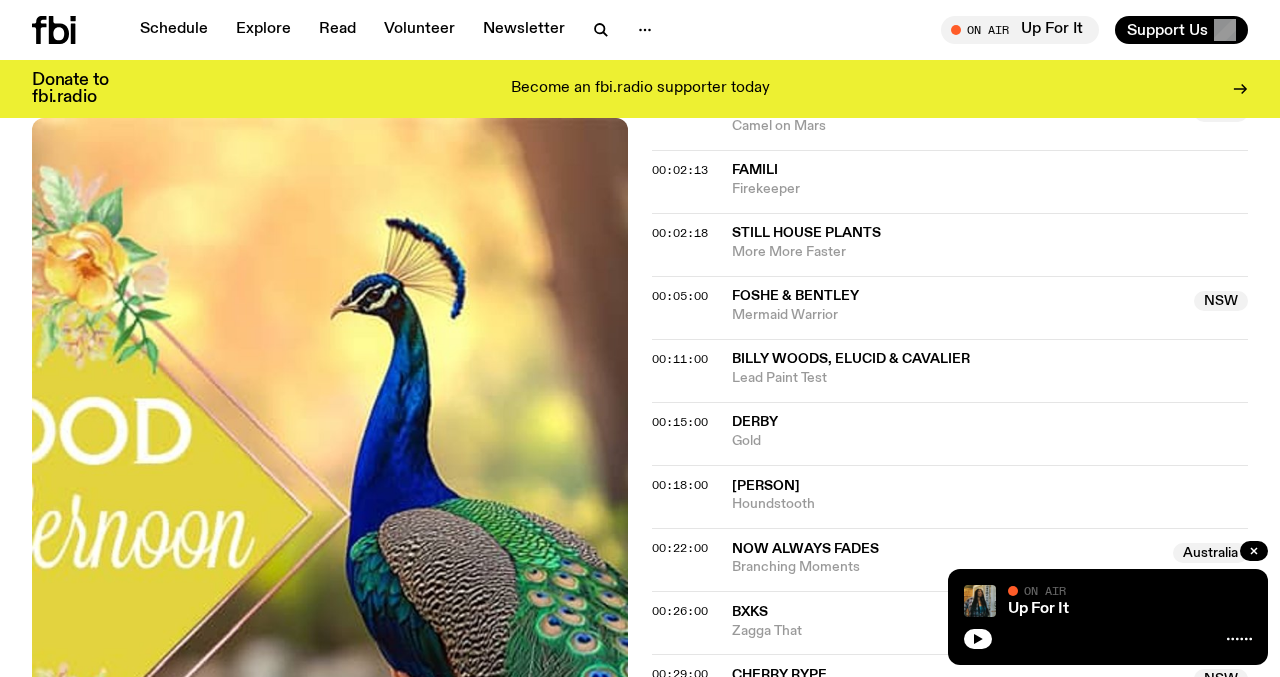 scroll, scrollTop: 282, scrollLeft: 0, axis: vertical 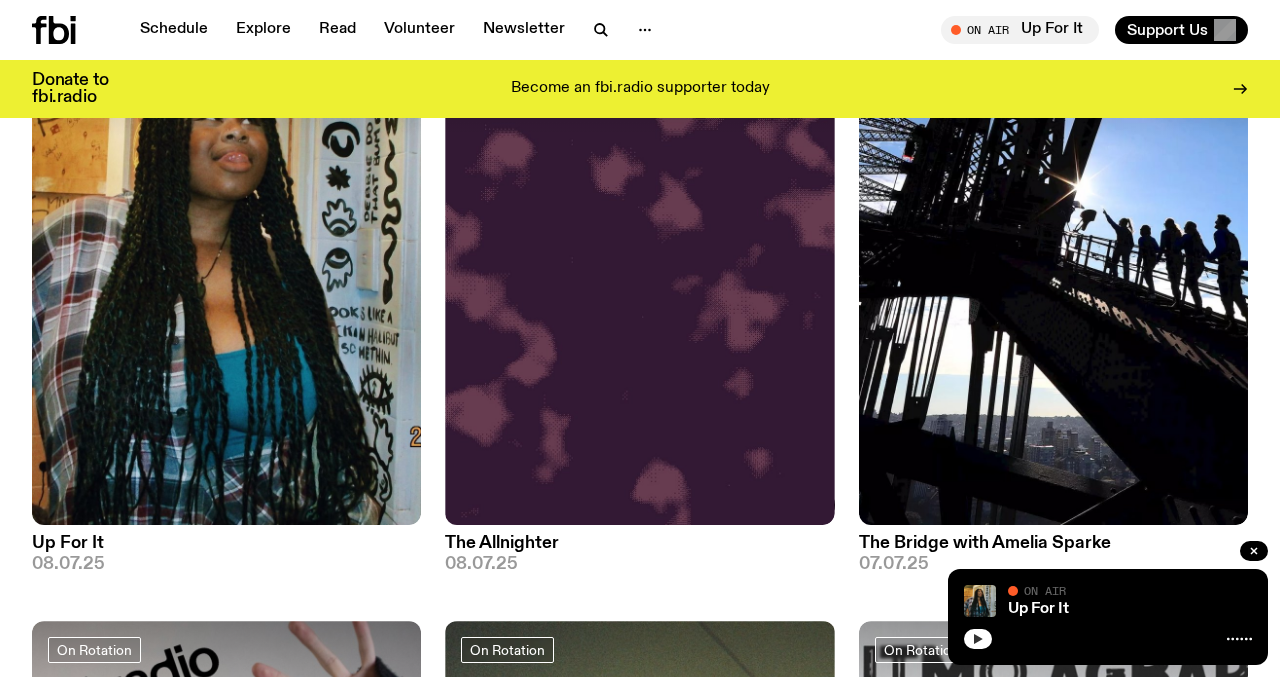 click 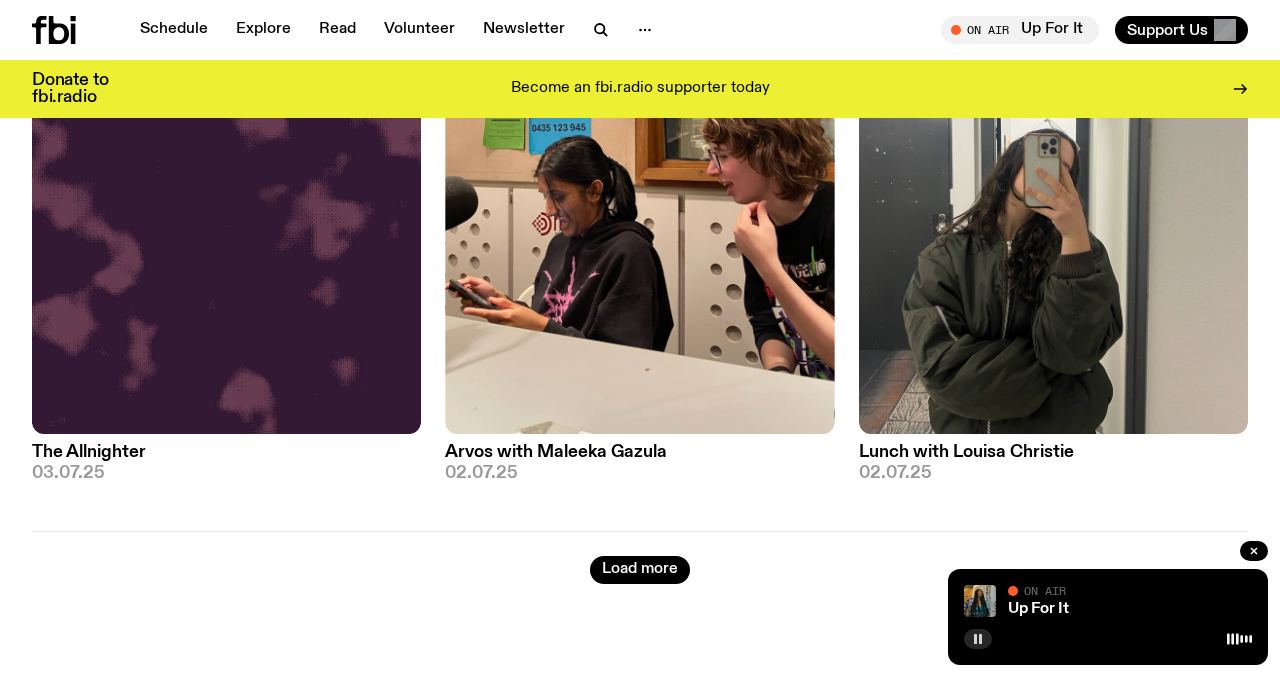 scroll, scrollTop: 13407, scrollLeft: 0, axis: vertical 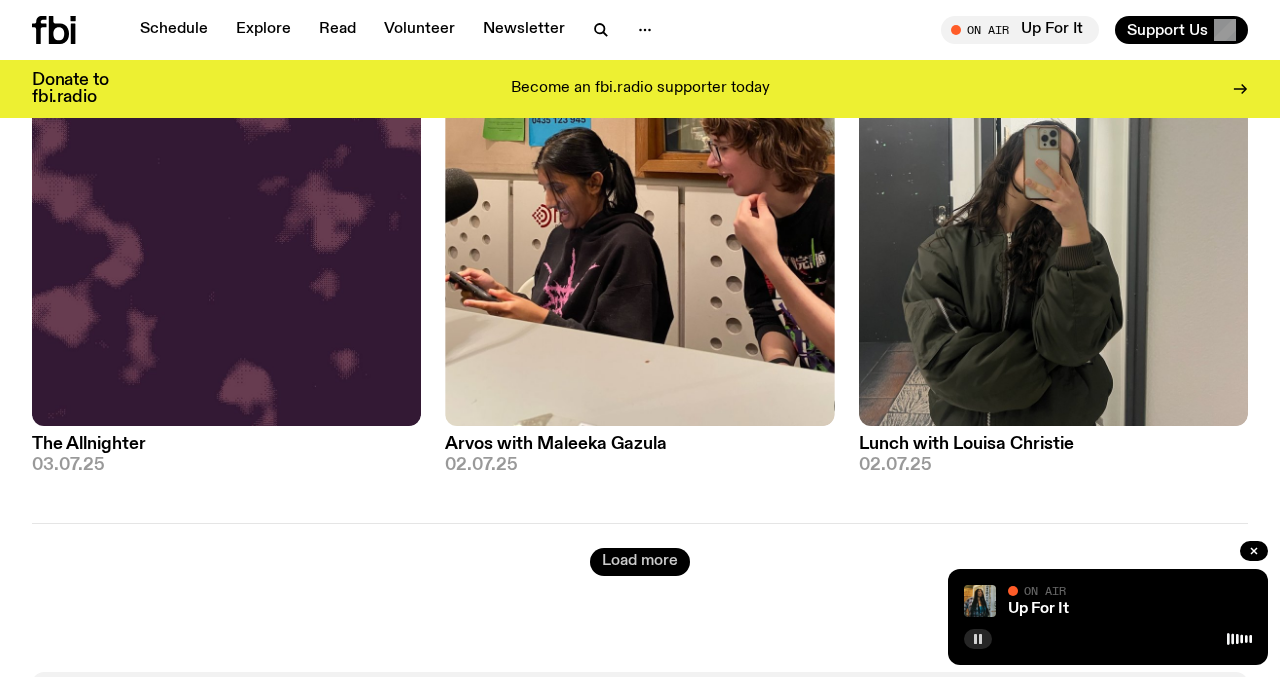 click on "Load more" at bounding box center [640, 562] 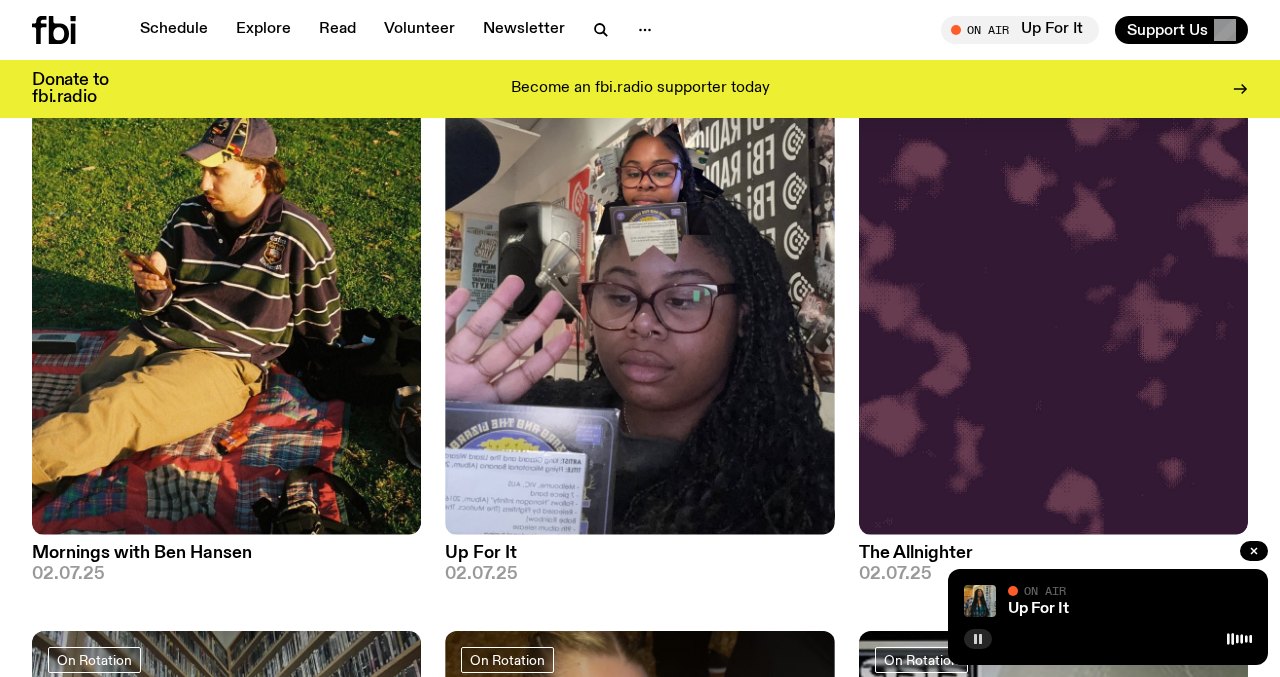scroll, scrollTop: 13908, scrollLeft: 0, axis: vertical 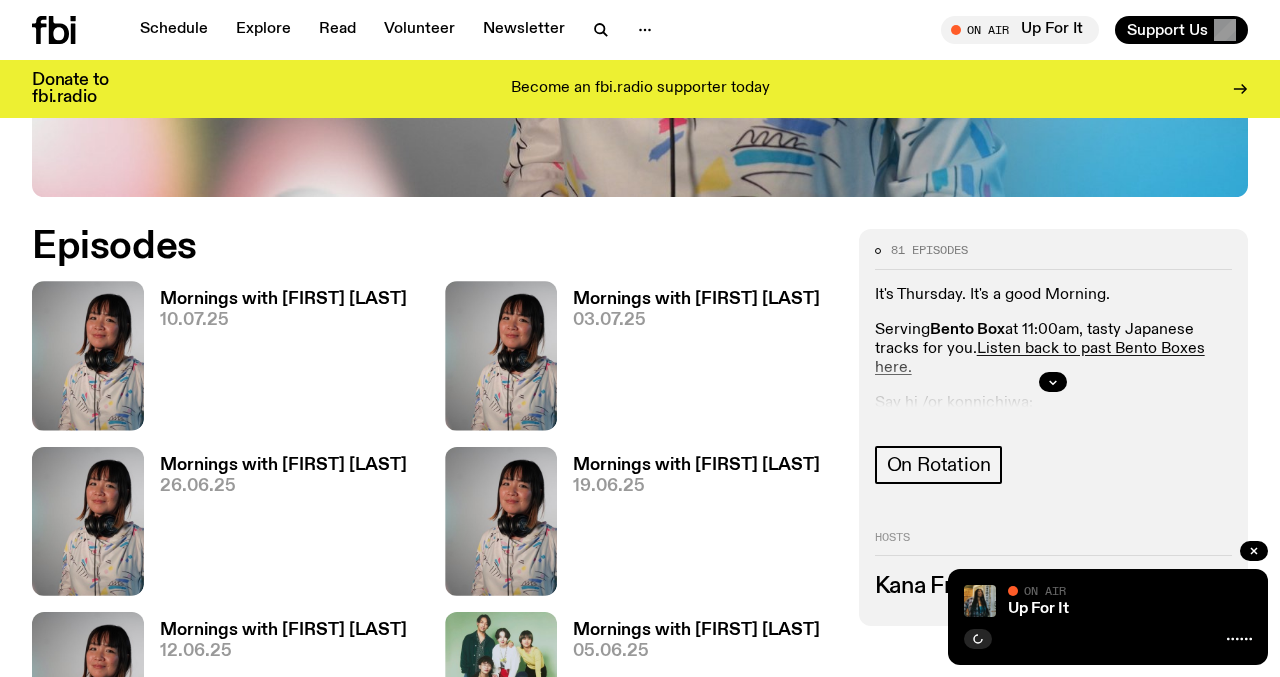 click on "Mornings with [FIRST] [LAST]" at bounding box center (283, 299) 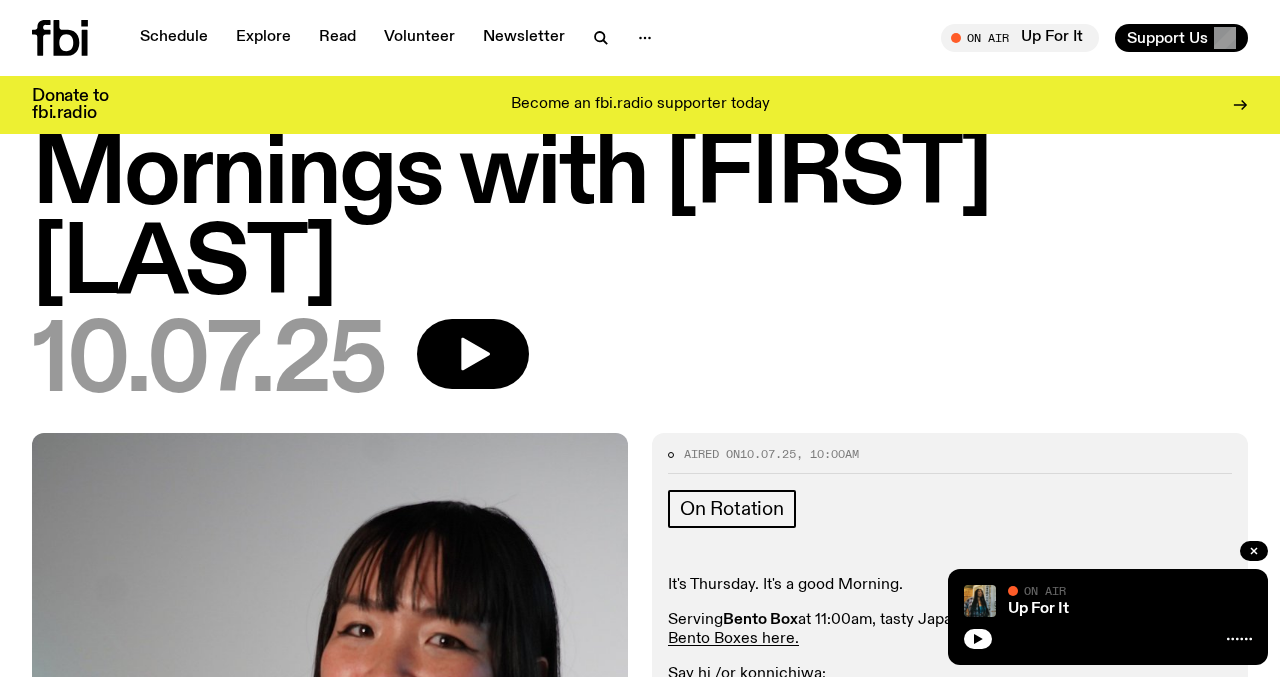 scroll, scrollTop: 0, scrollLeft: 0, axis: both 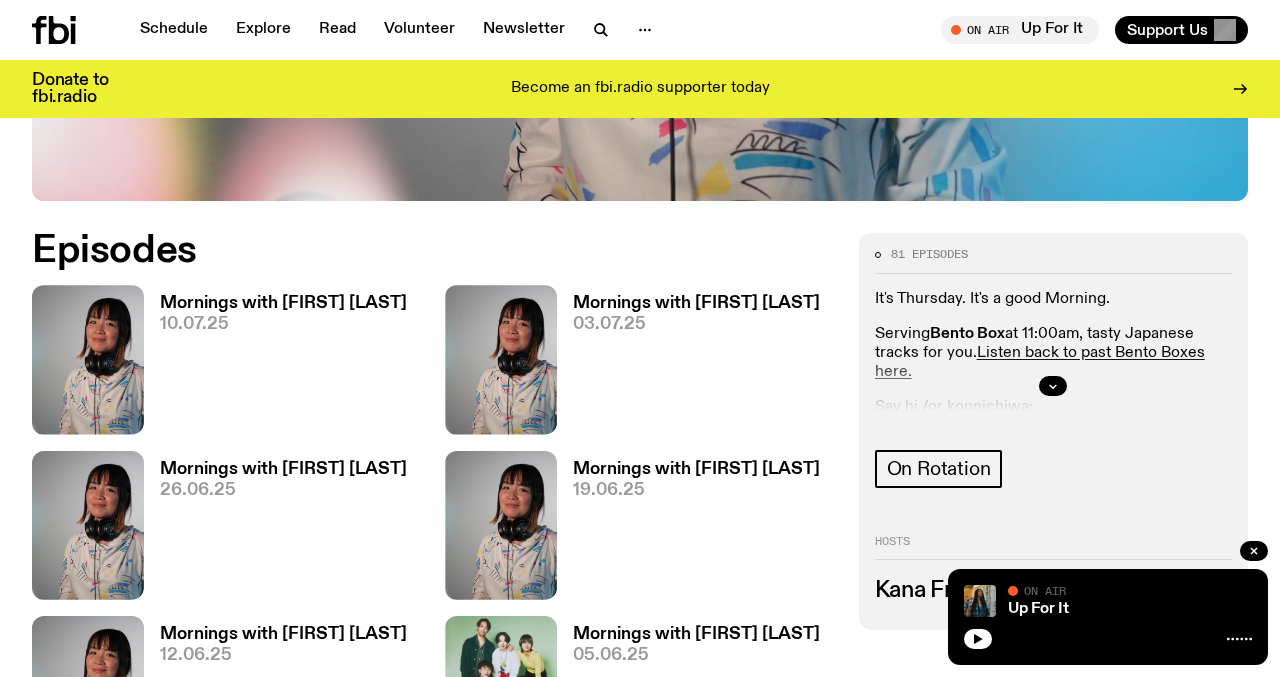 click 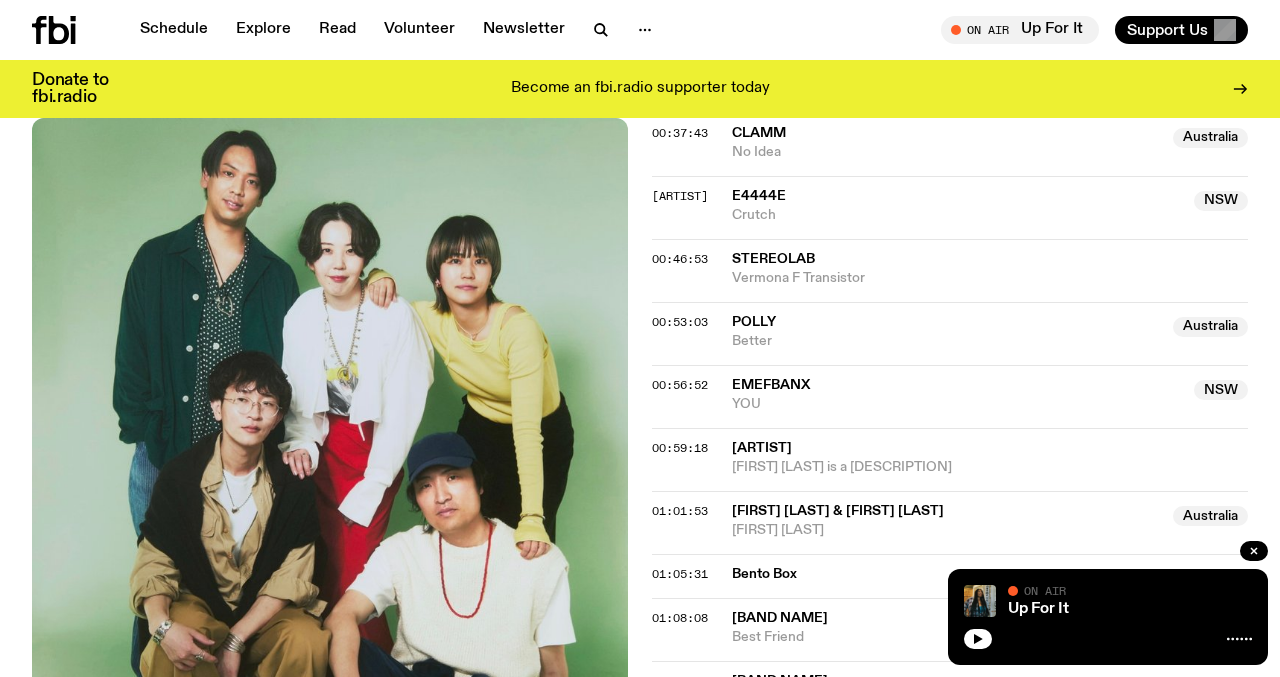 scroll, scrollTop: 1434, scrollLeft: 0, axis: vertical 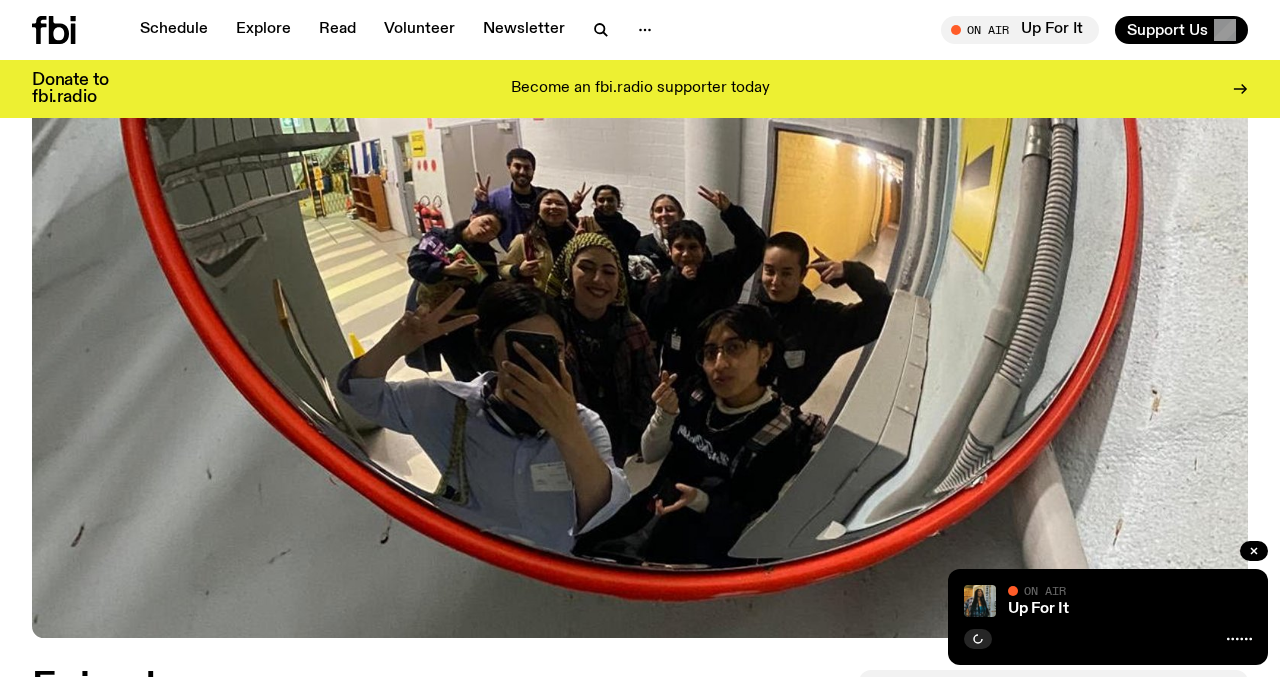 click at bounding box center [640, 296] 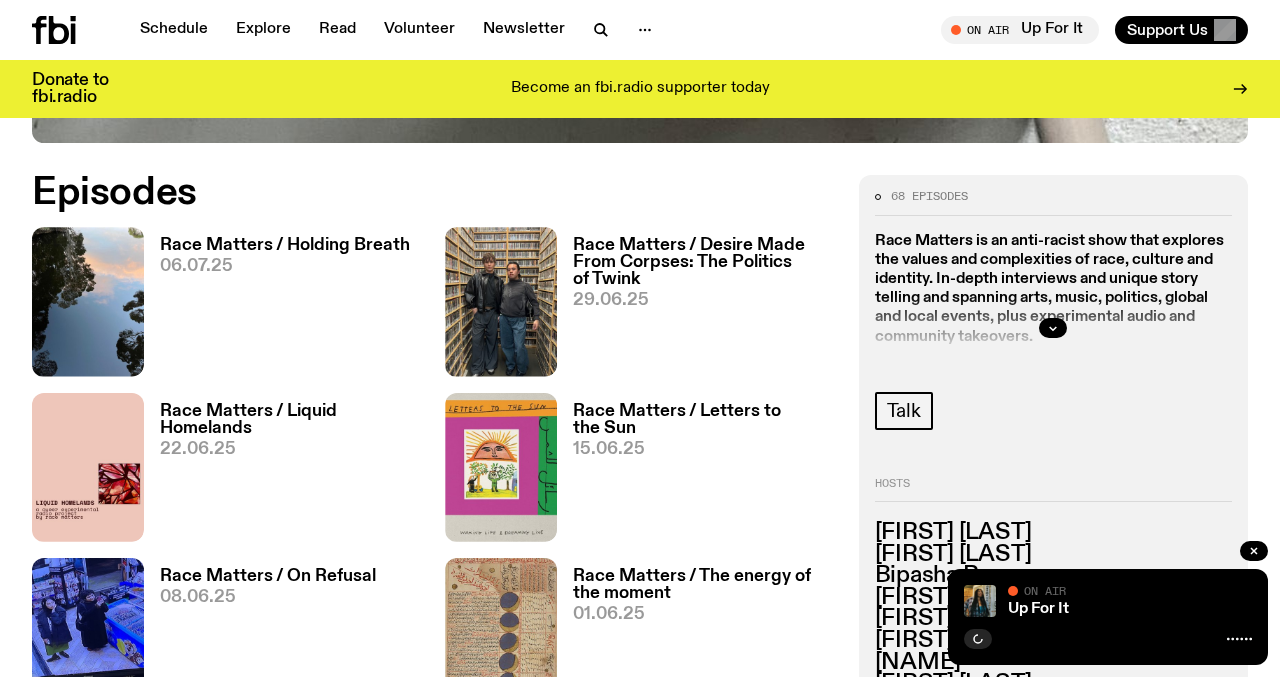scroll, scrollTop: 826, scrollLeft: 0, axis: vertical 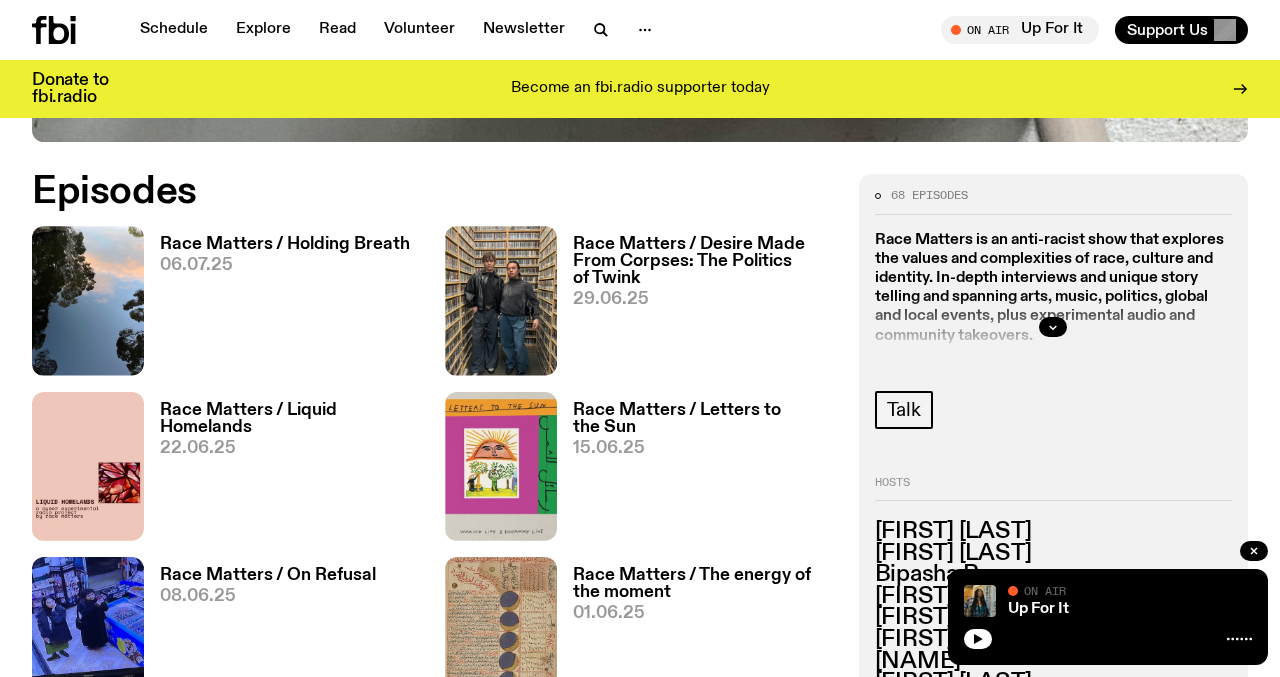 click on "Race Matters / Desire Made From Corpses: The Politics of Twink" at bounding box center [703, 261] 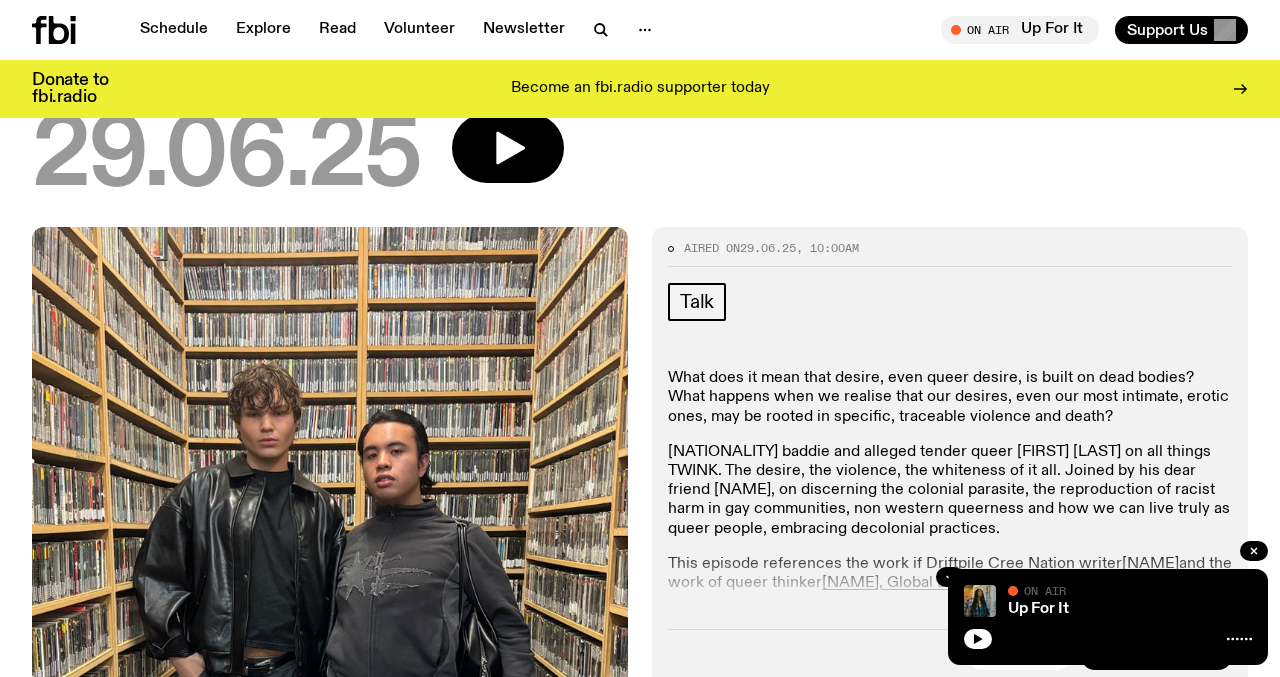 scroll, scrollTop: 350, scrollLeft: 0, axis: vertical 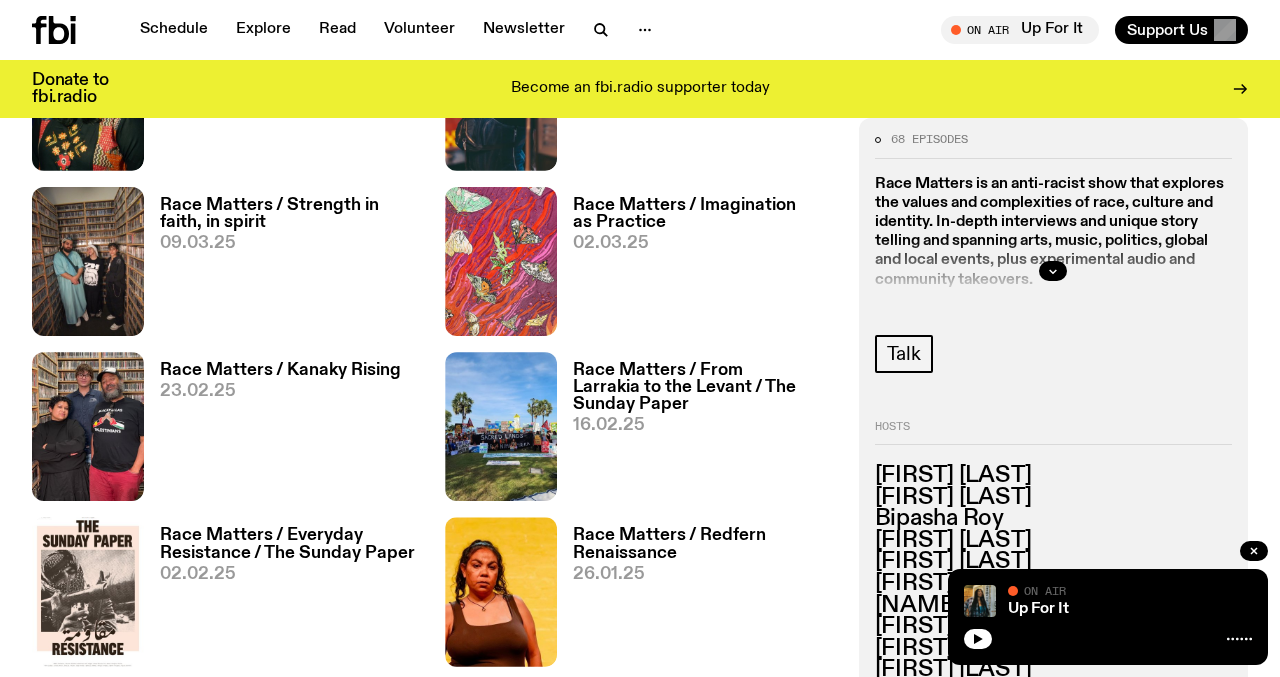 click on "Race Matters / Strength in faith, in spirit" at bounding box center [290, 214] 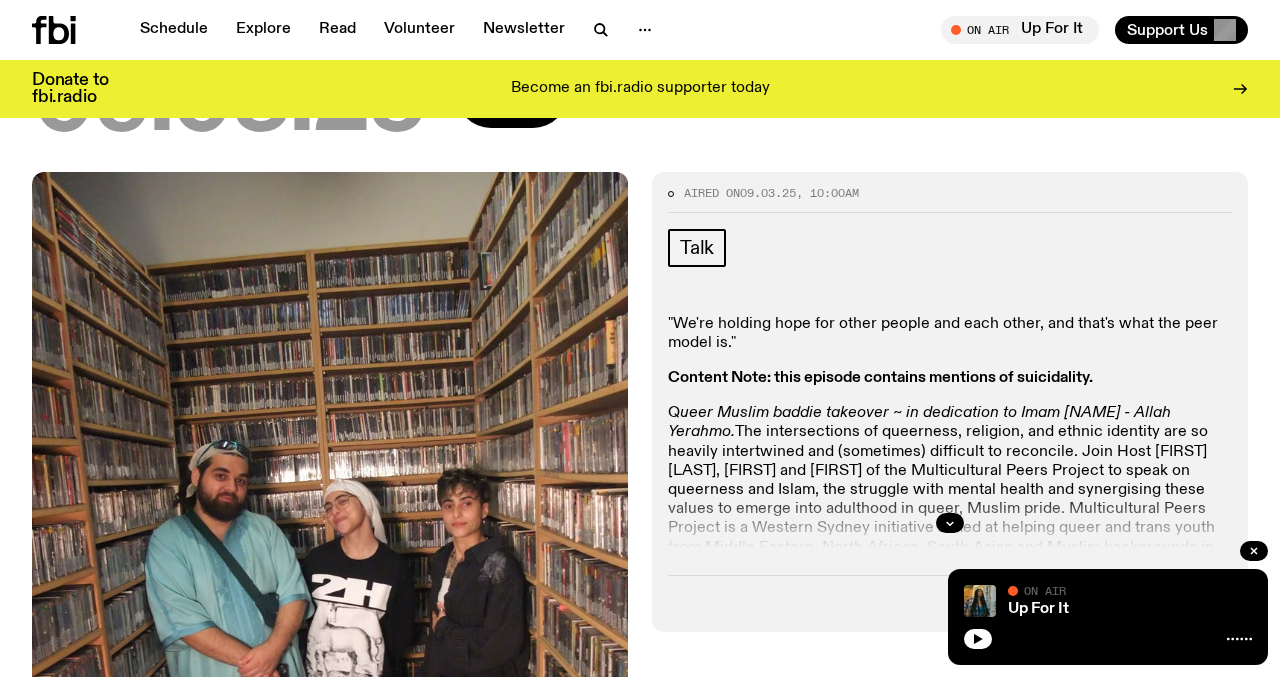 scroll, scrollTop: 309, scrollLeft: 0, axis: vertical 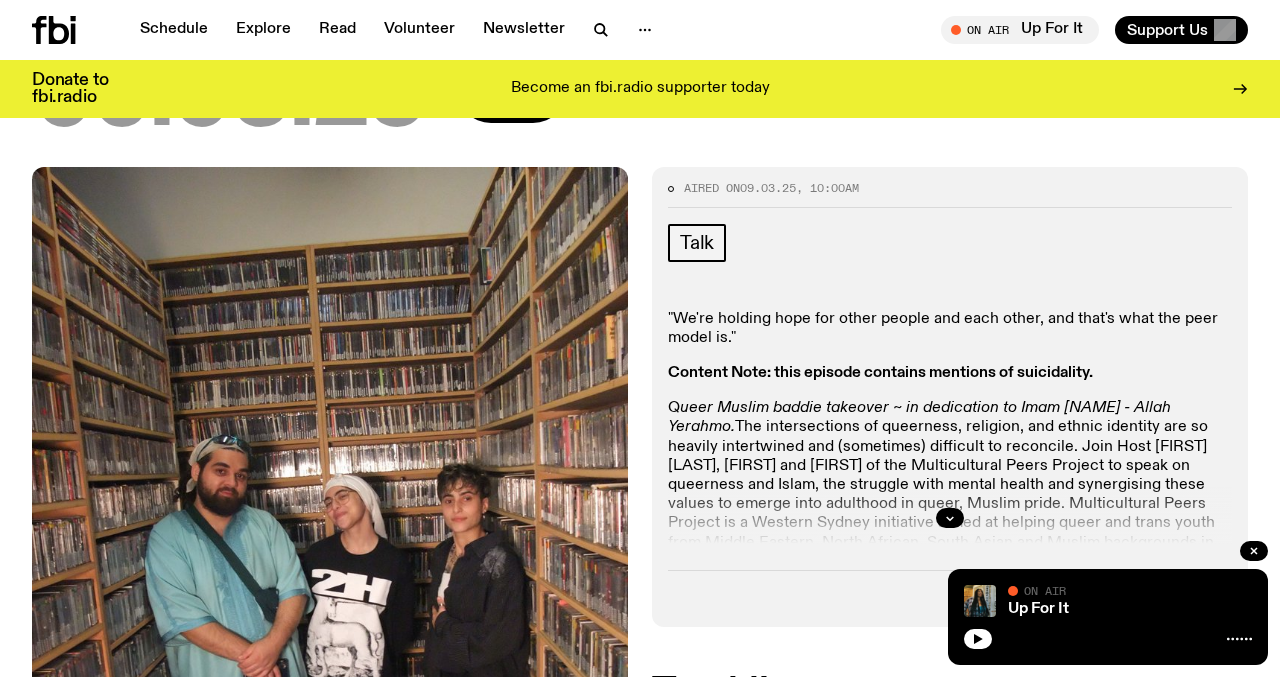 click at bounding box center (950, 518) 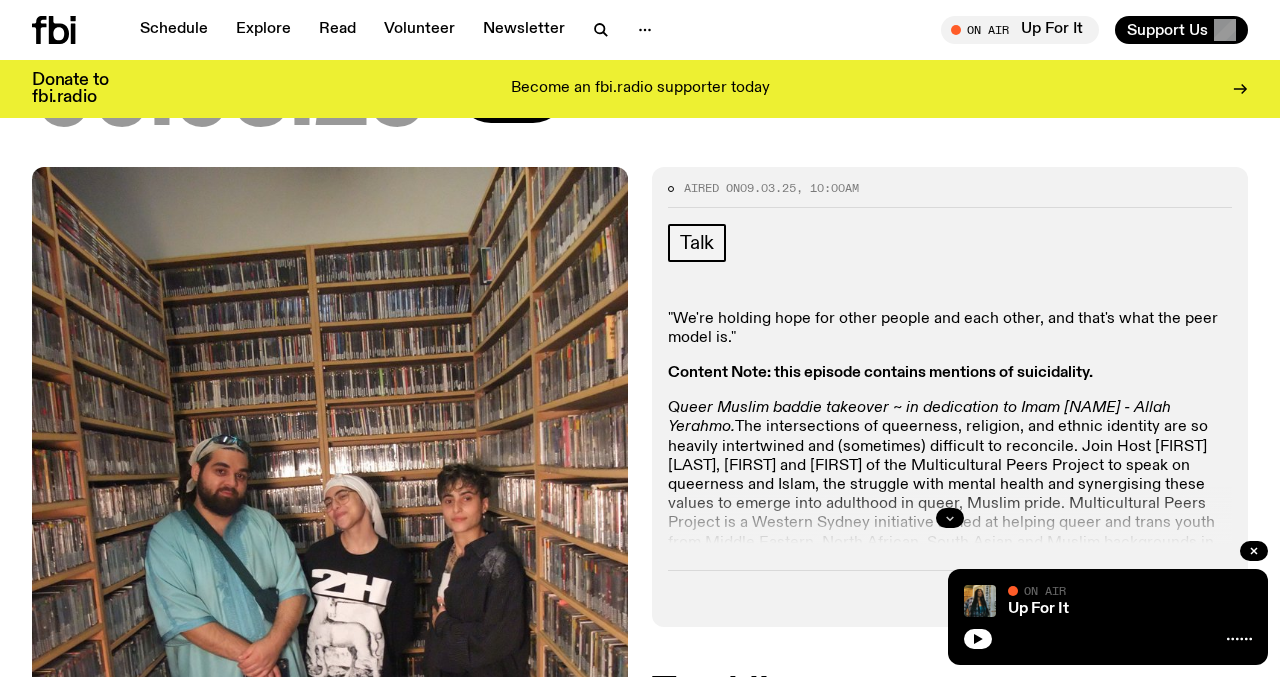 click at bounding box center [950, 518] 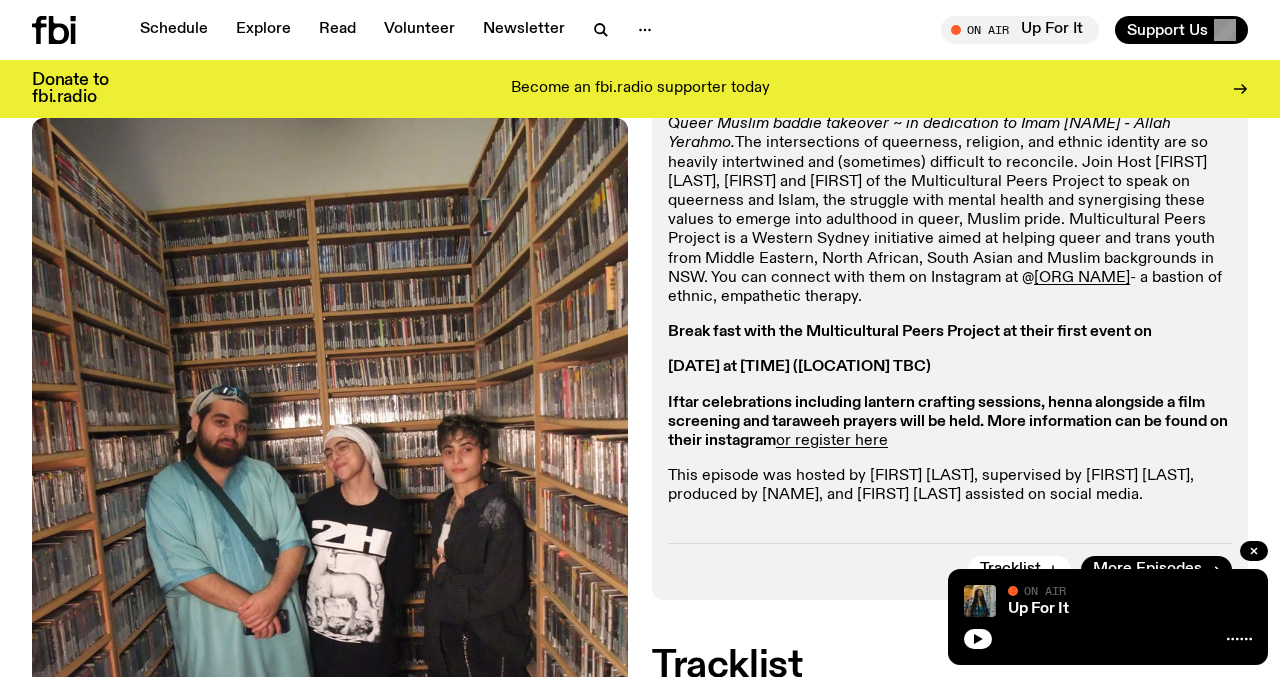 scroll, scrollTop: 592, scrollLeft: 0, axis: vertical 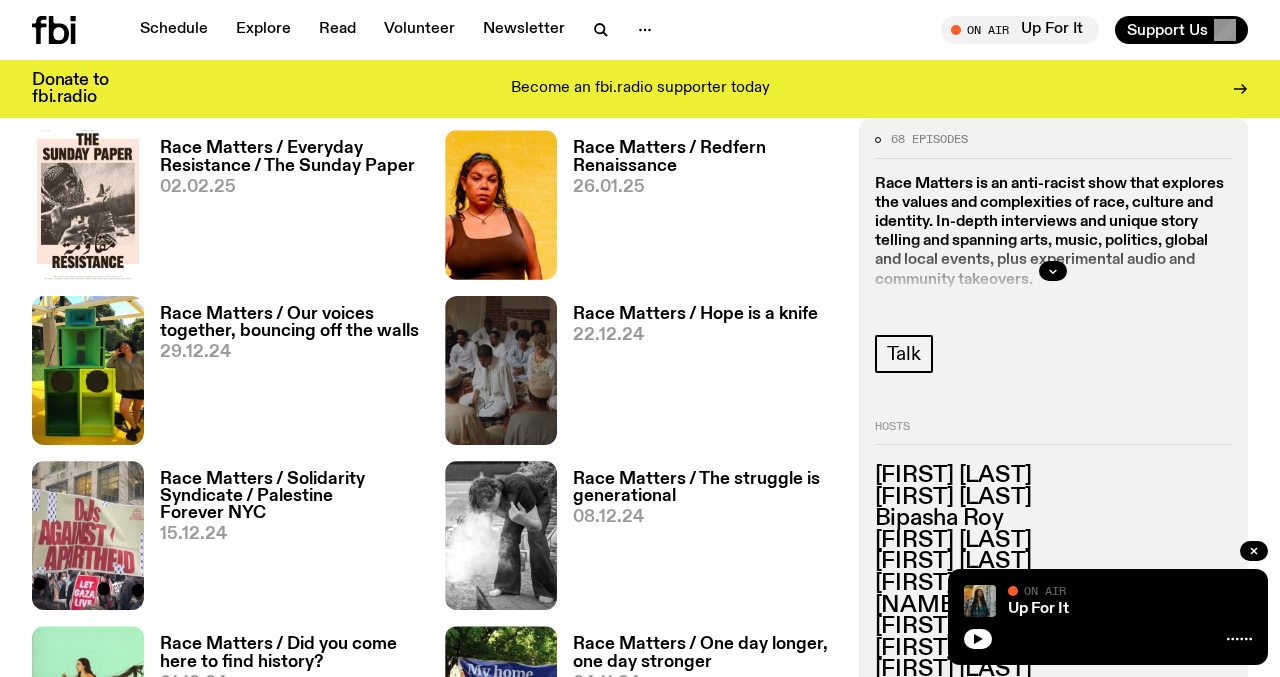 click on "Race Matters / Everyday Resistance / The Sunday Paper" at bounding box center [290, 157] 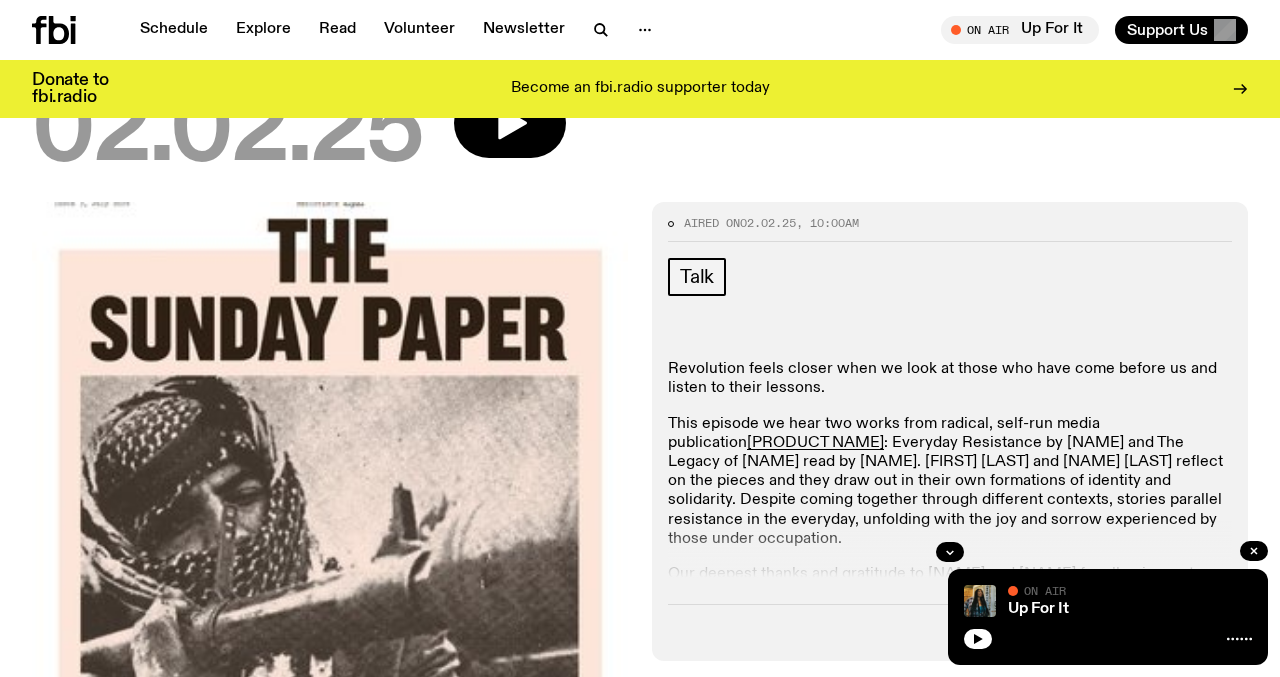 scroll, scrollTop: 374, scrollLeft: 0, axis: vertical 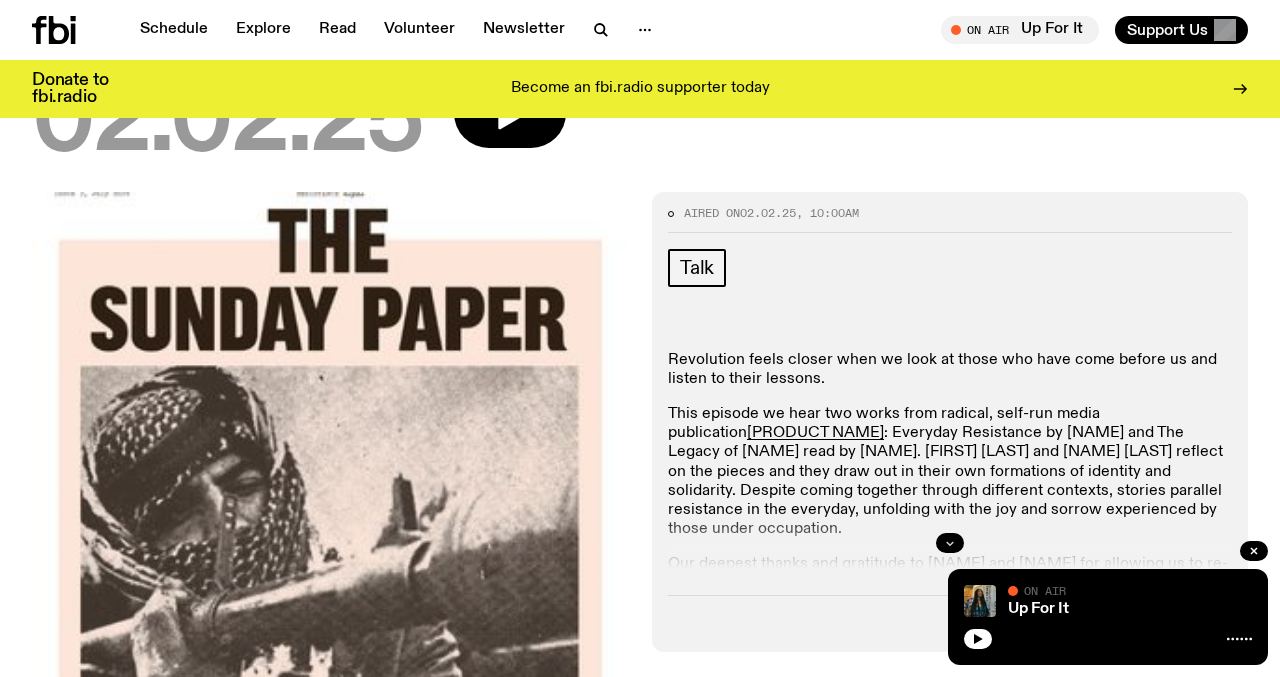 click at bounding box center [950, 543] 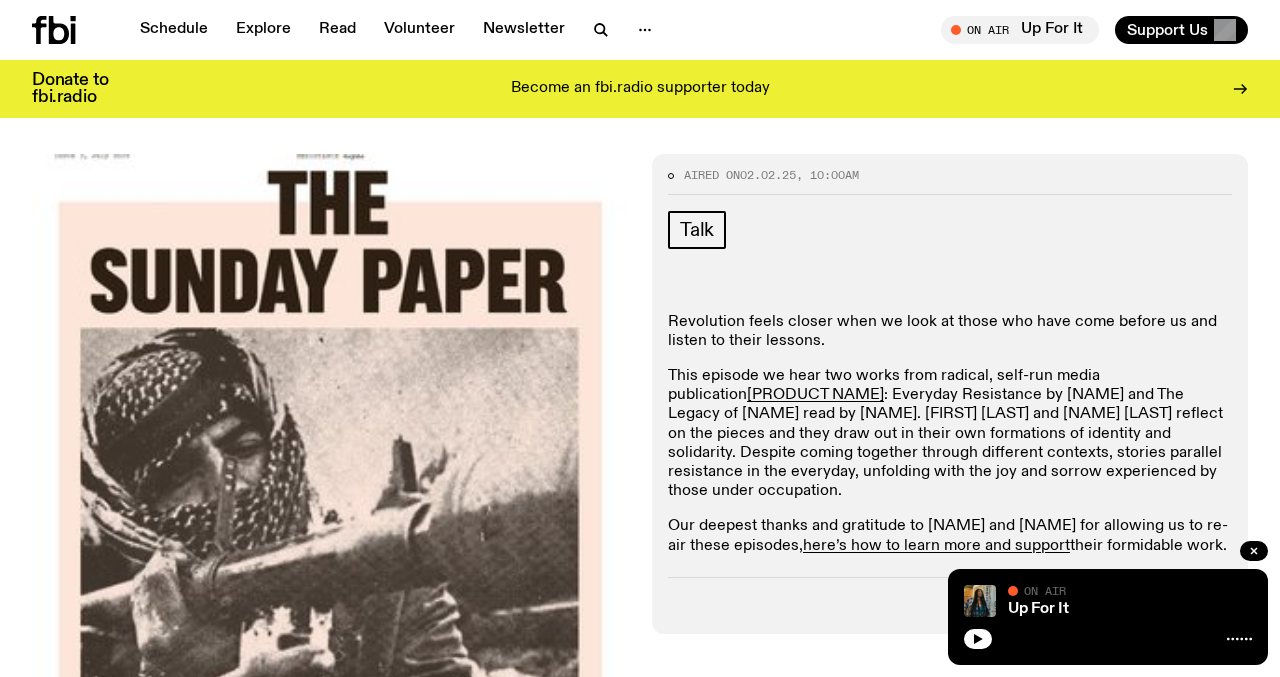 scroll, scrollTop: 416, scrollLeft: 0, axis: vertical 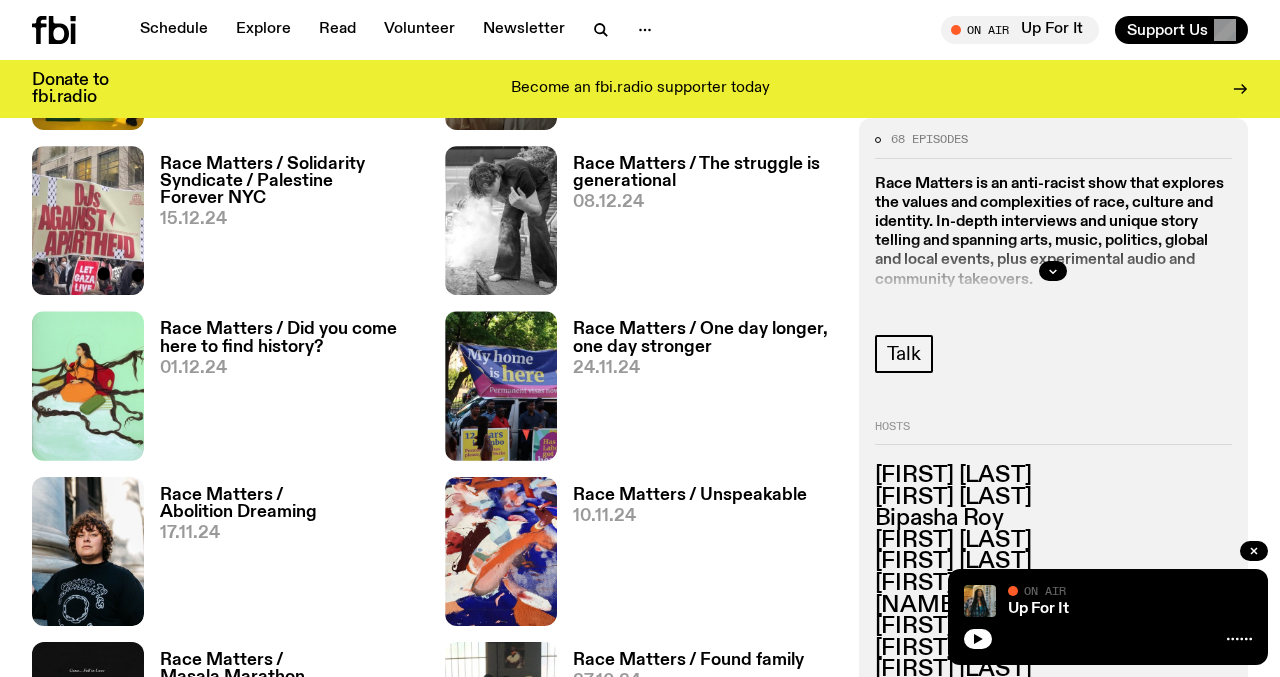 click on "Race Matters / One day longer, one day stronger" at bounding box center [703, 338] 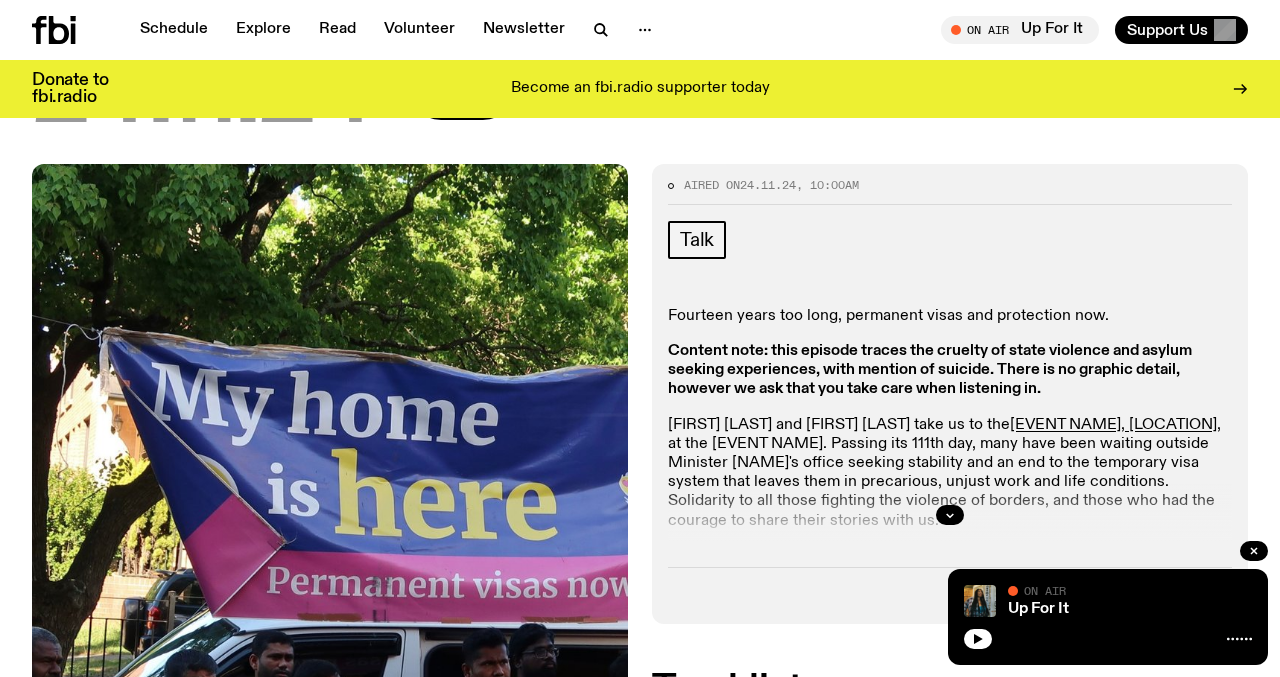 scroll, scrollTop: 314, scrollLeft: 0, axis: vertical 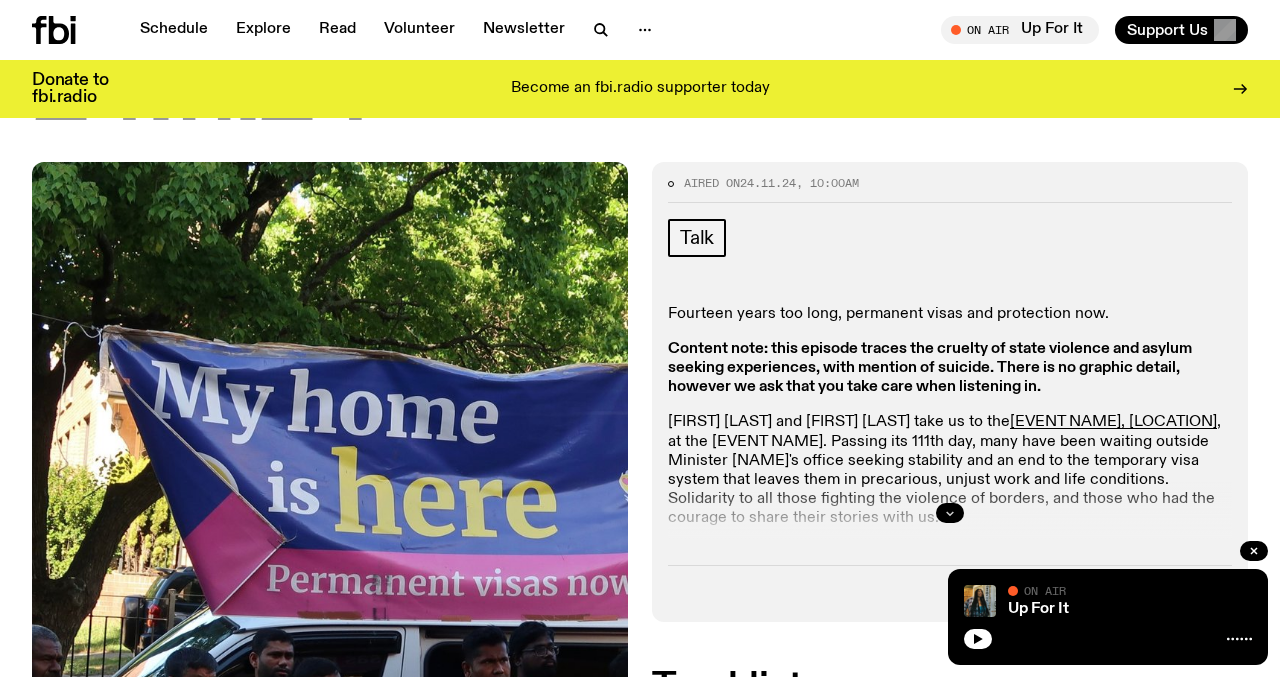 click at bounding box center (950, 513) 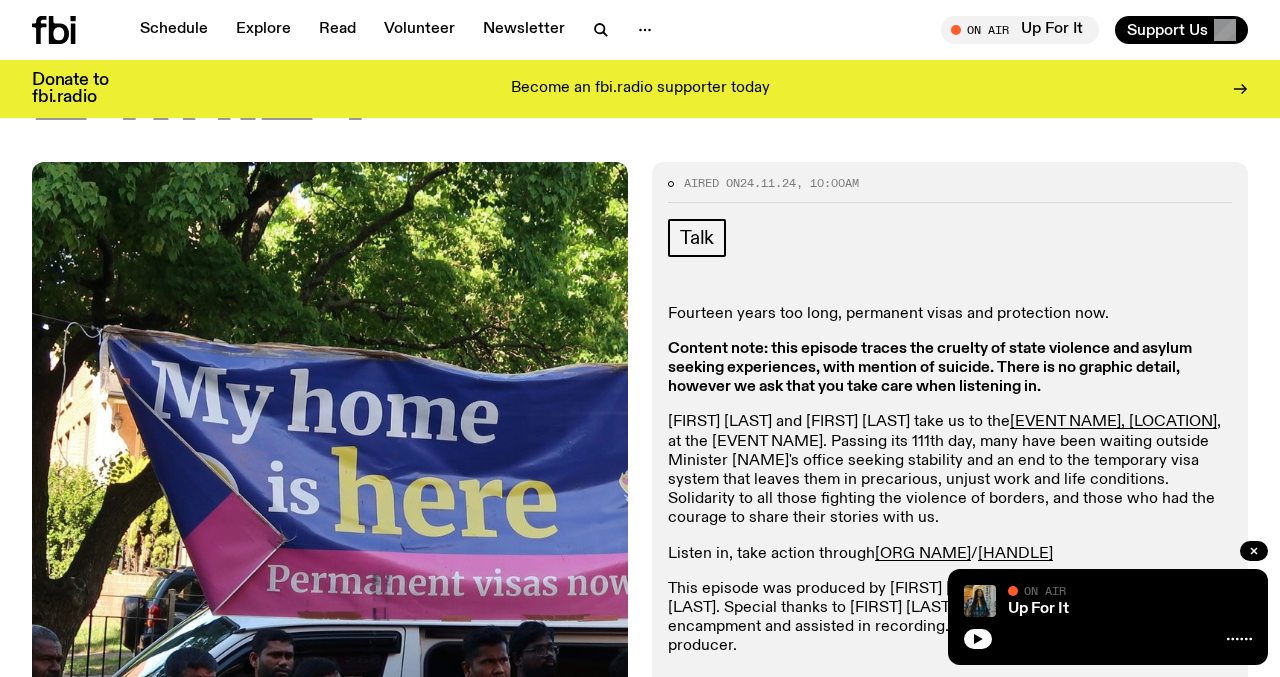 scroll, scrollTop: 463, scrollLeft: 0, axis: vertical 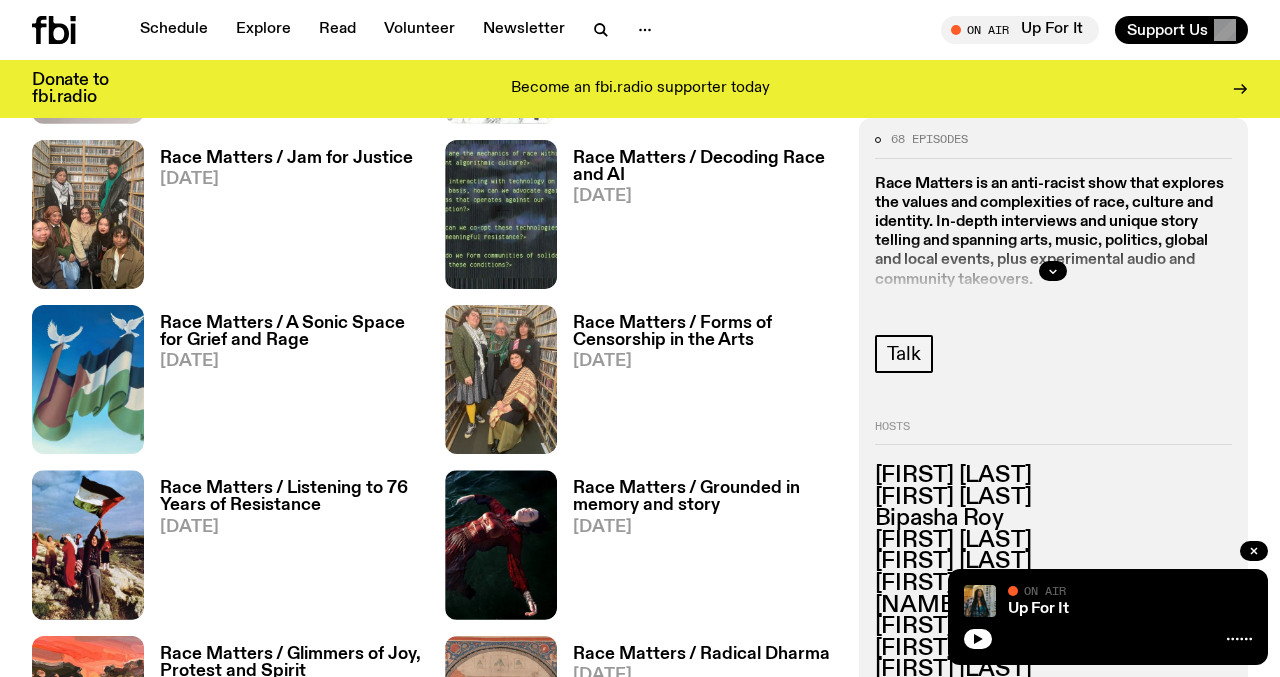click on "Race Matters / Forms of Censorship in the Arts" at bounding box center [703, 332] 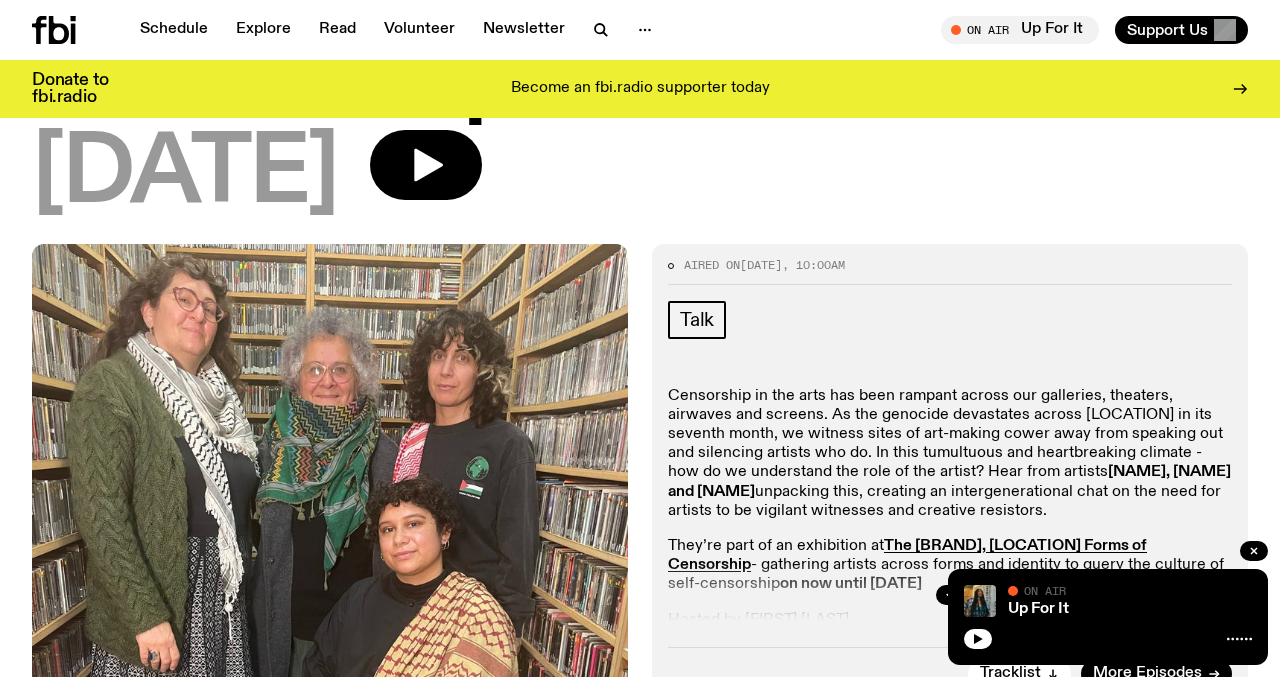 scroll, scrollTop: 345, scrollLeft: 0, axis: vertical 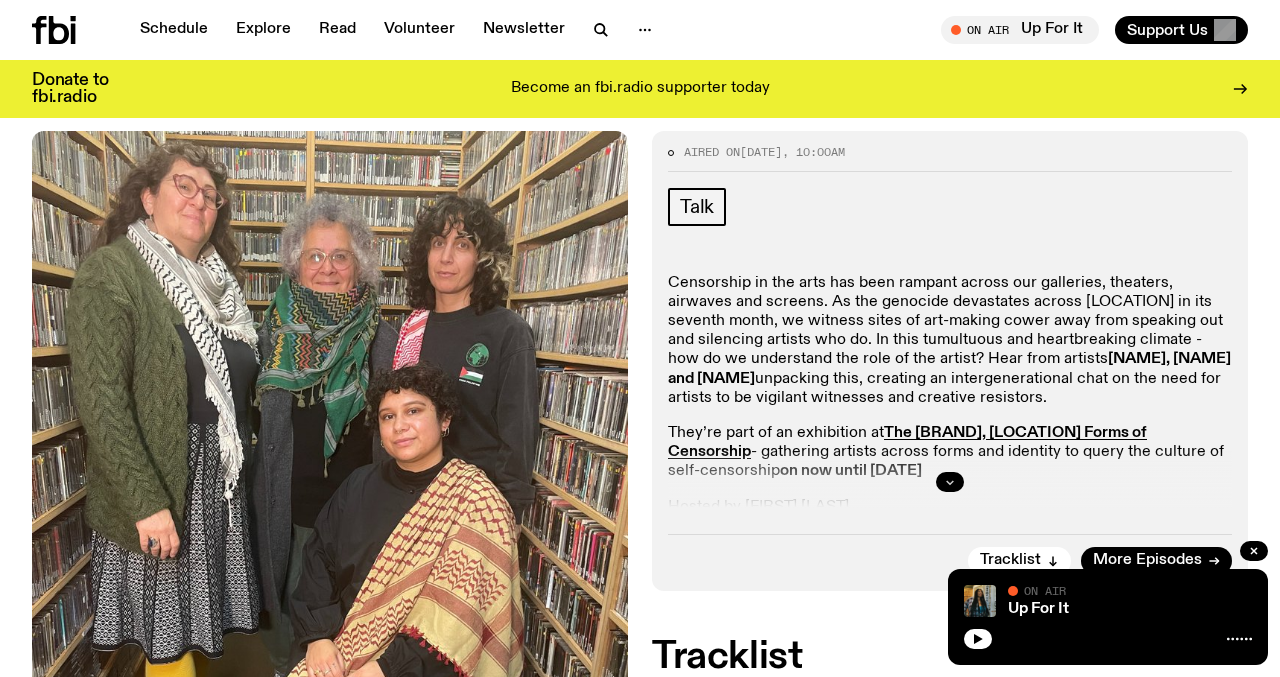 click at bounding box center [950, 482] 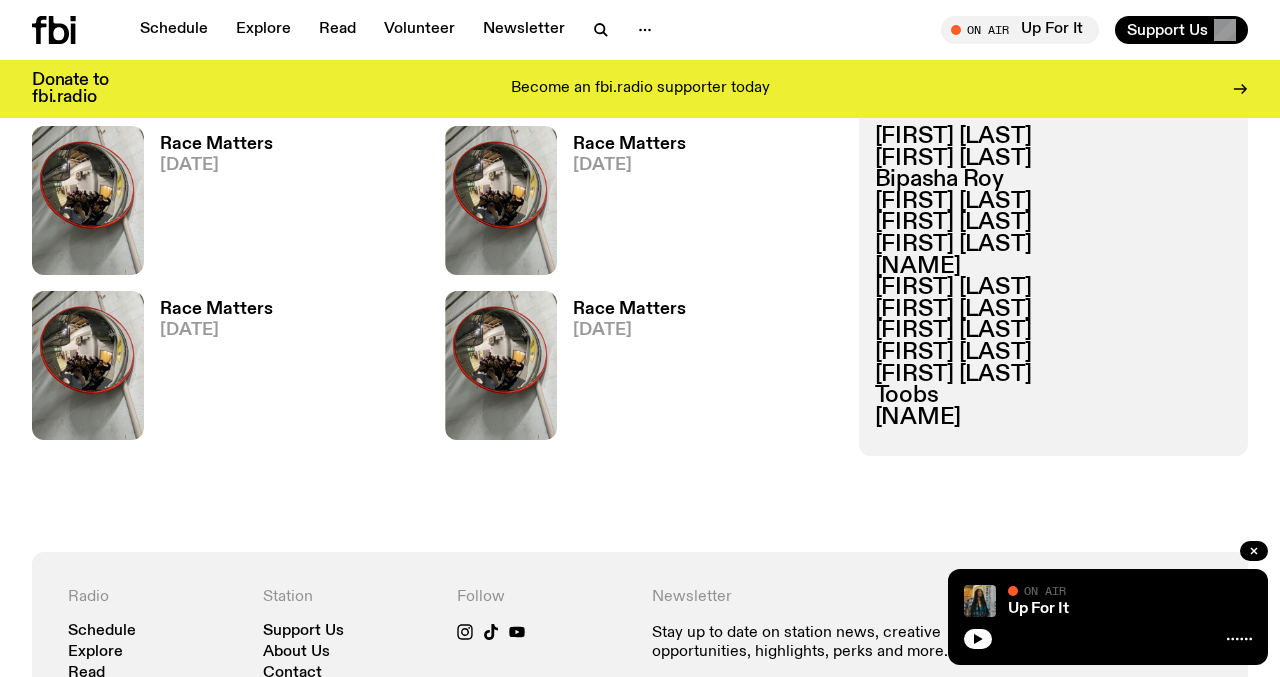 scroll, scrollTop: 6280, scrollLeft: 0, axis: vertical 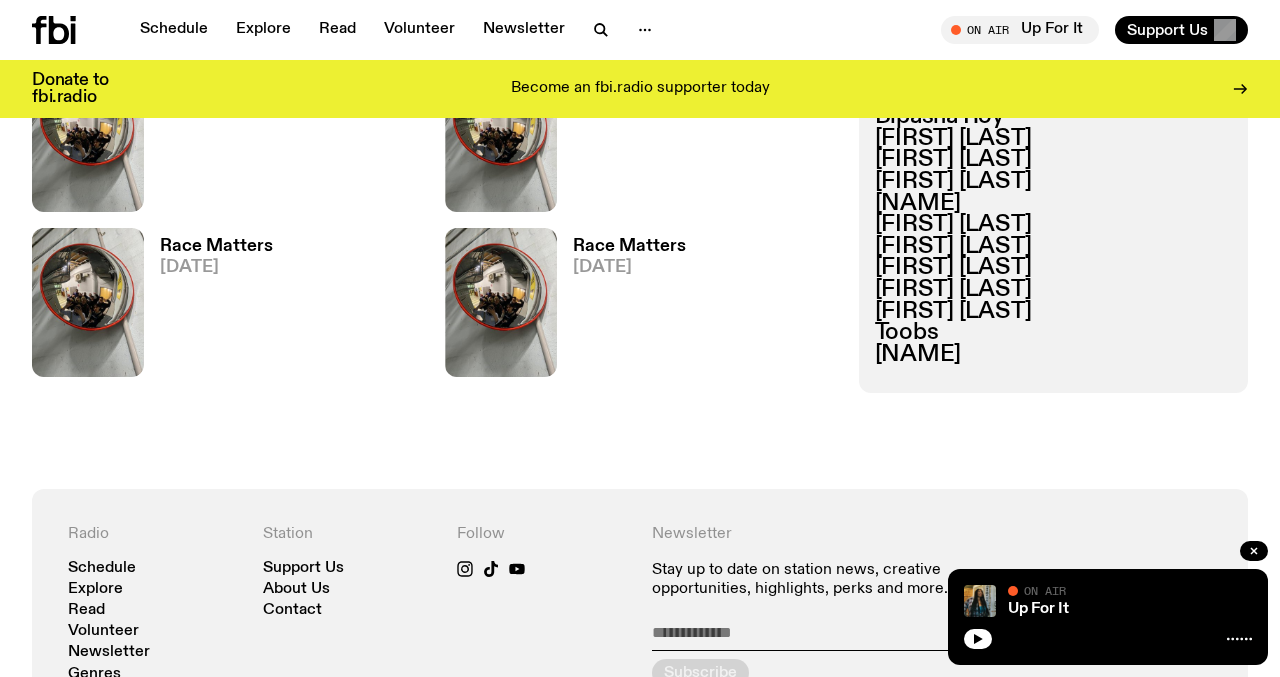 click 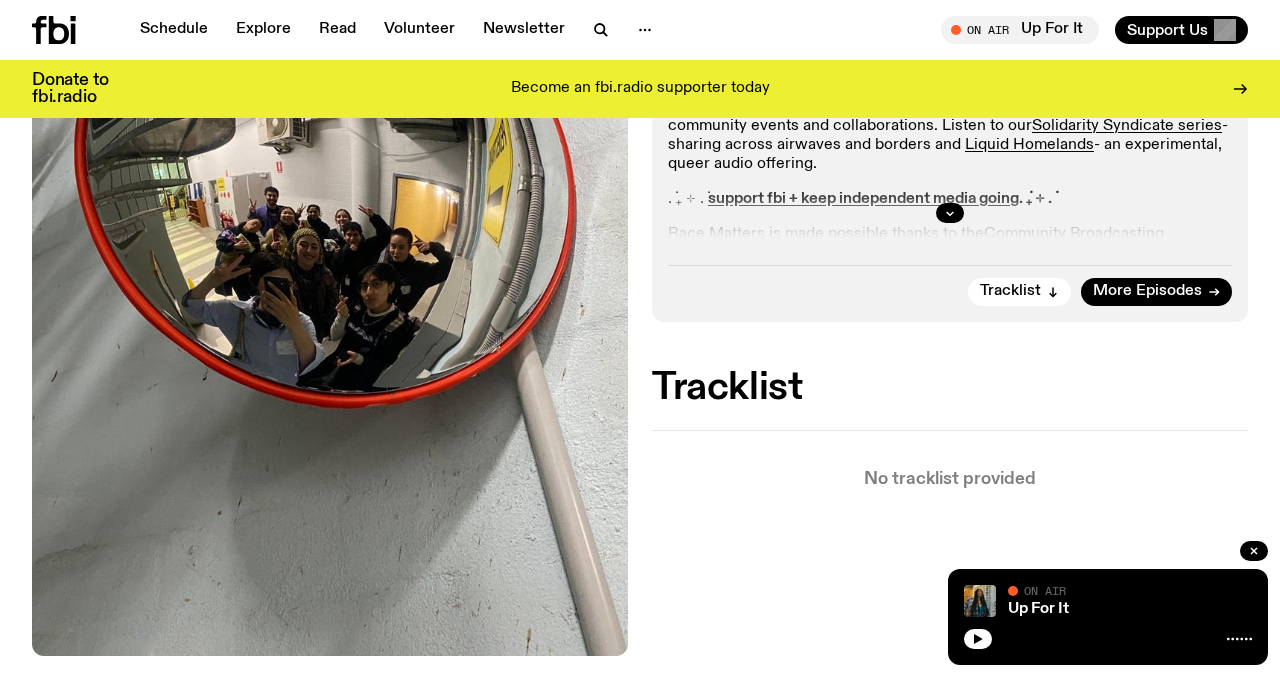 scroll, scrollTop: 534, scrollLeft: 0, axis: vertical 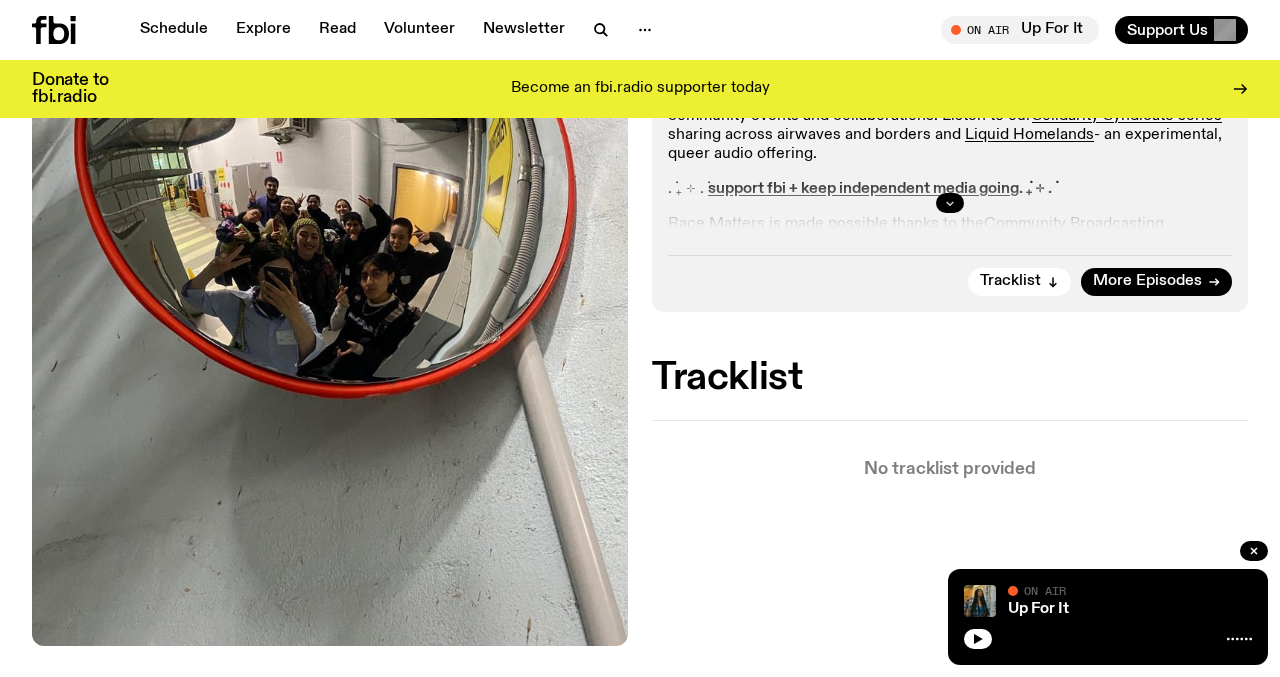click 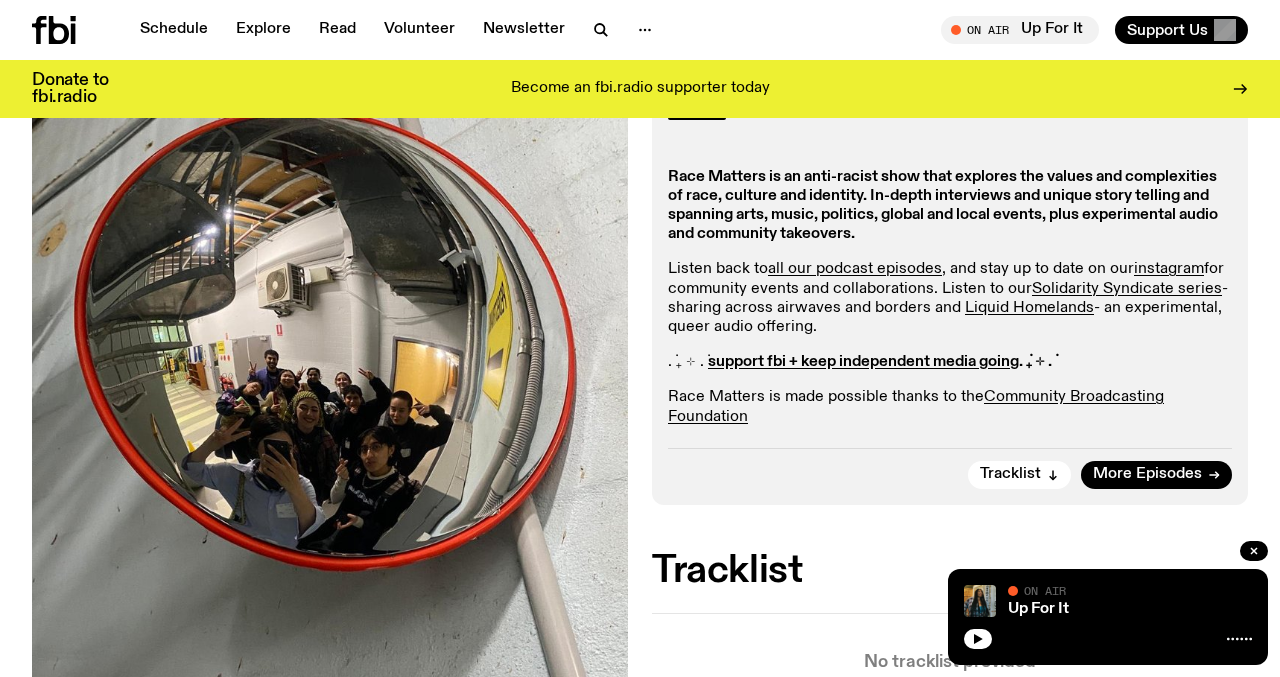 scroll, scrollTop: 360, scrollLeft: 0, axis: vertical 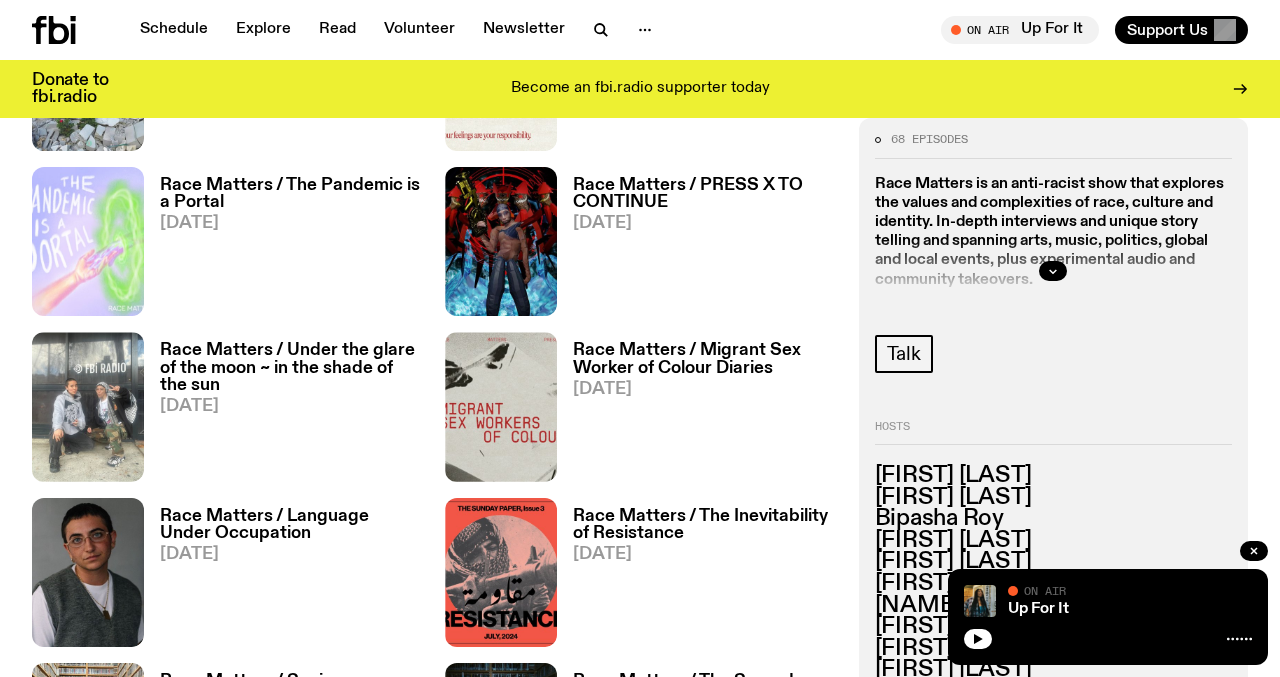 click on "Alicia Jia Yao Zhao" at bounding box center (1053, 476) 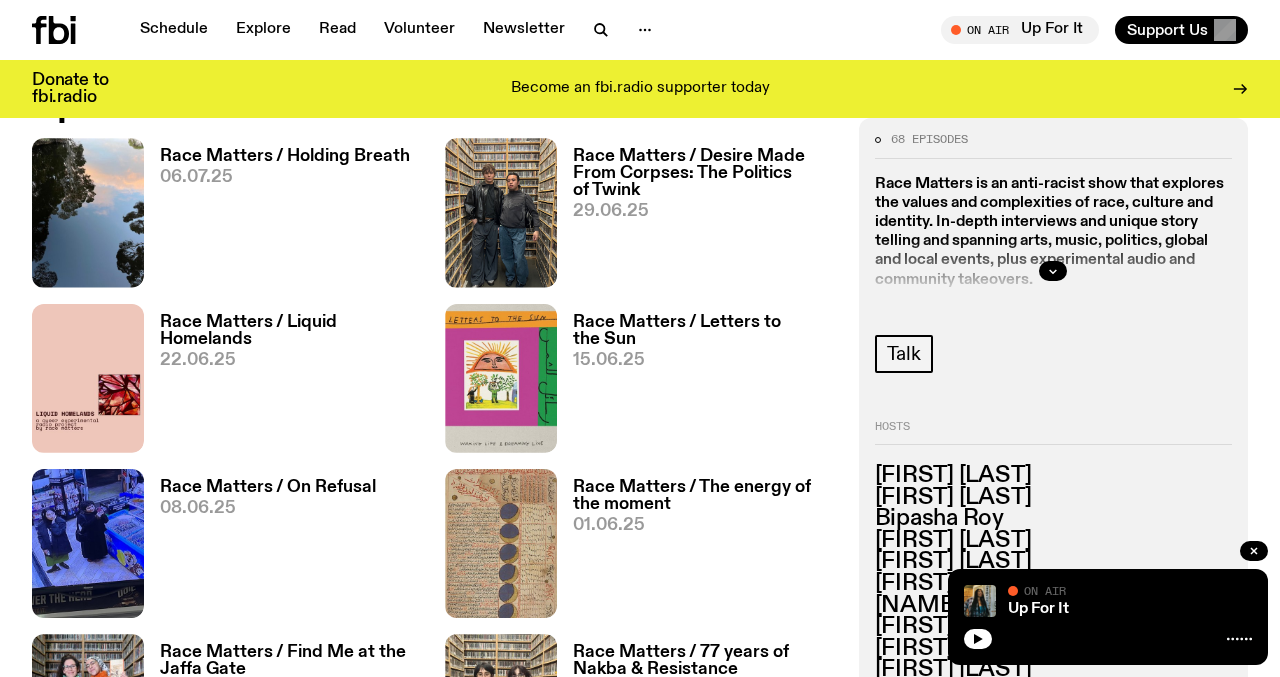 scroll, scrollTop: 0, scrollLeft: 0, axis: both 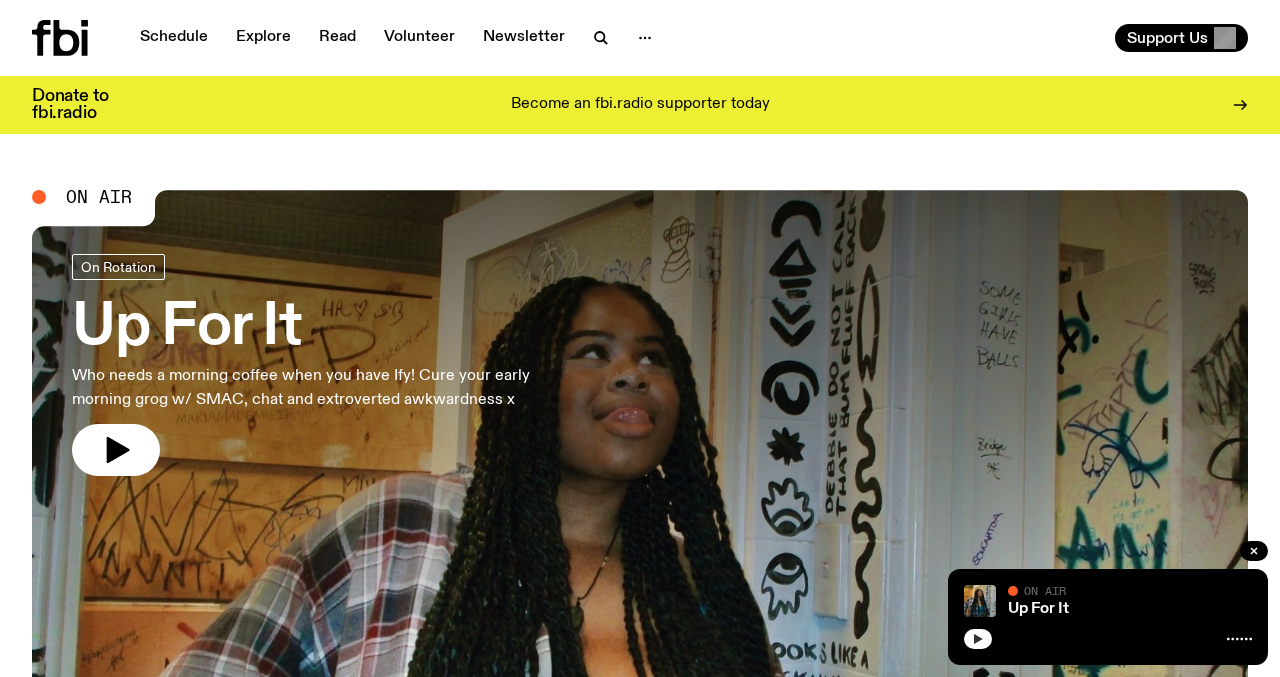 click at bounding box center (978, 639) 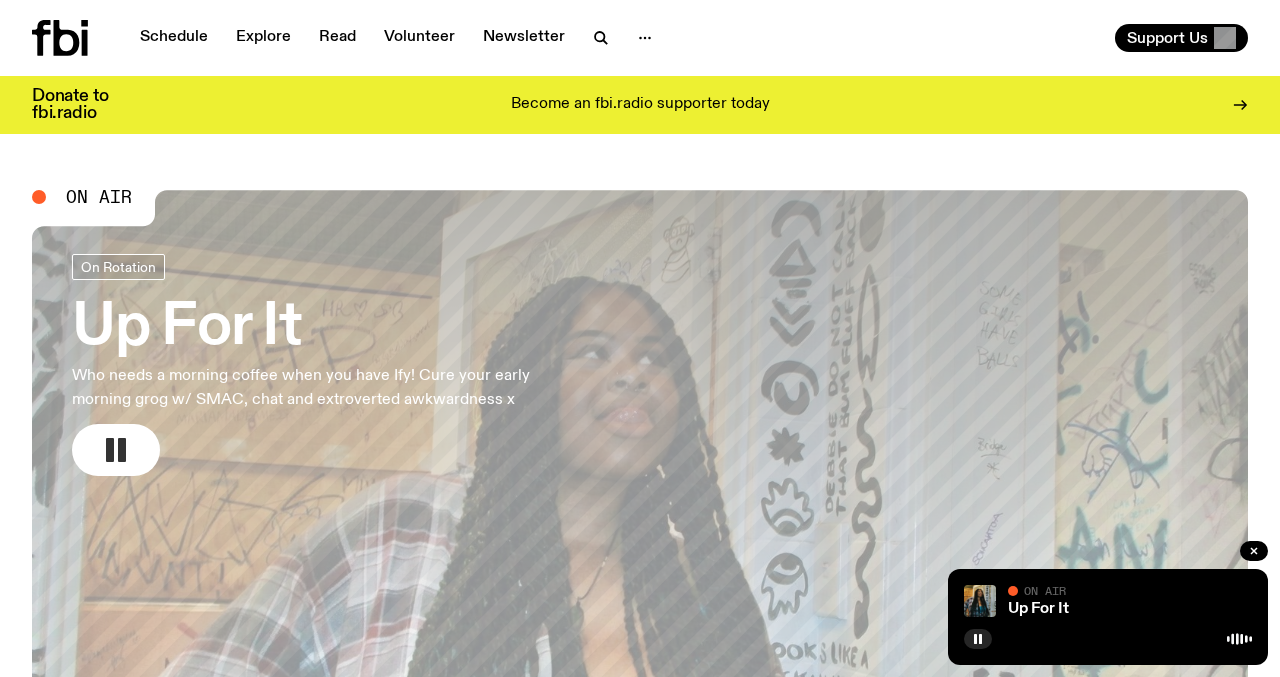 click 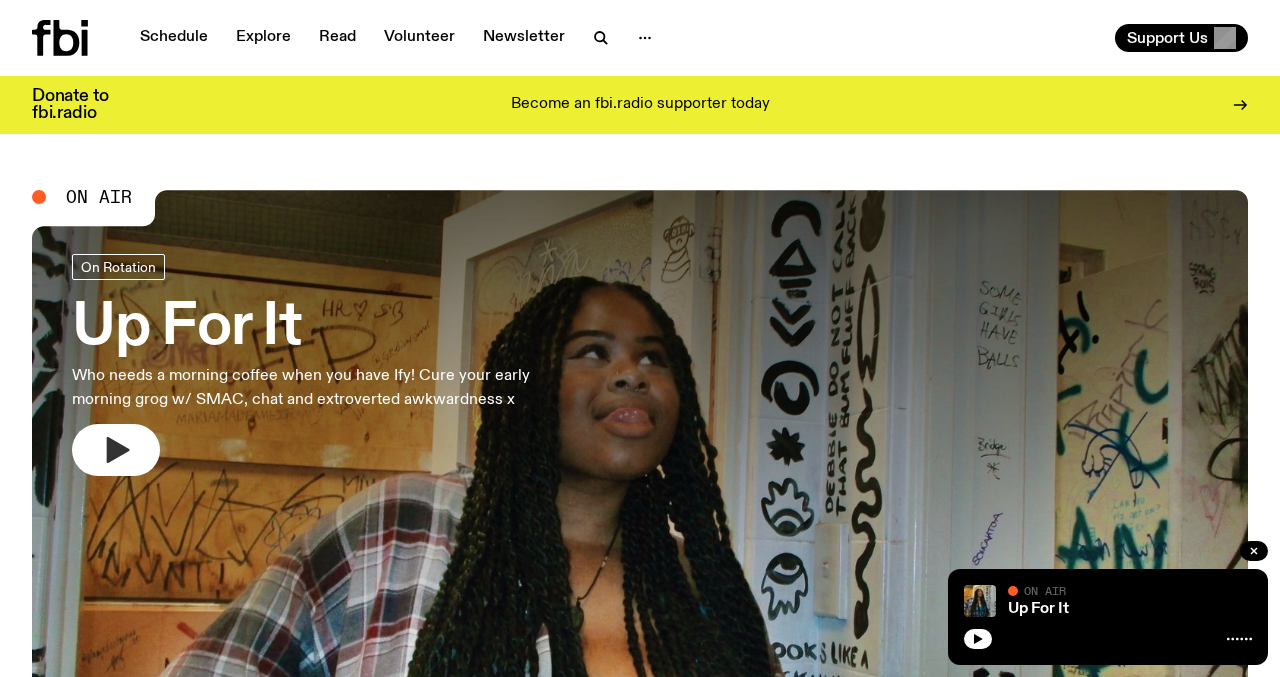 click on "Up For It On Air On Air" at bounding box center (1108, 617) 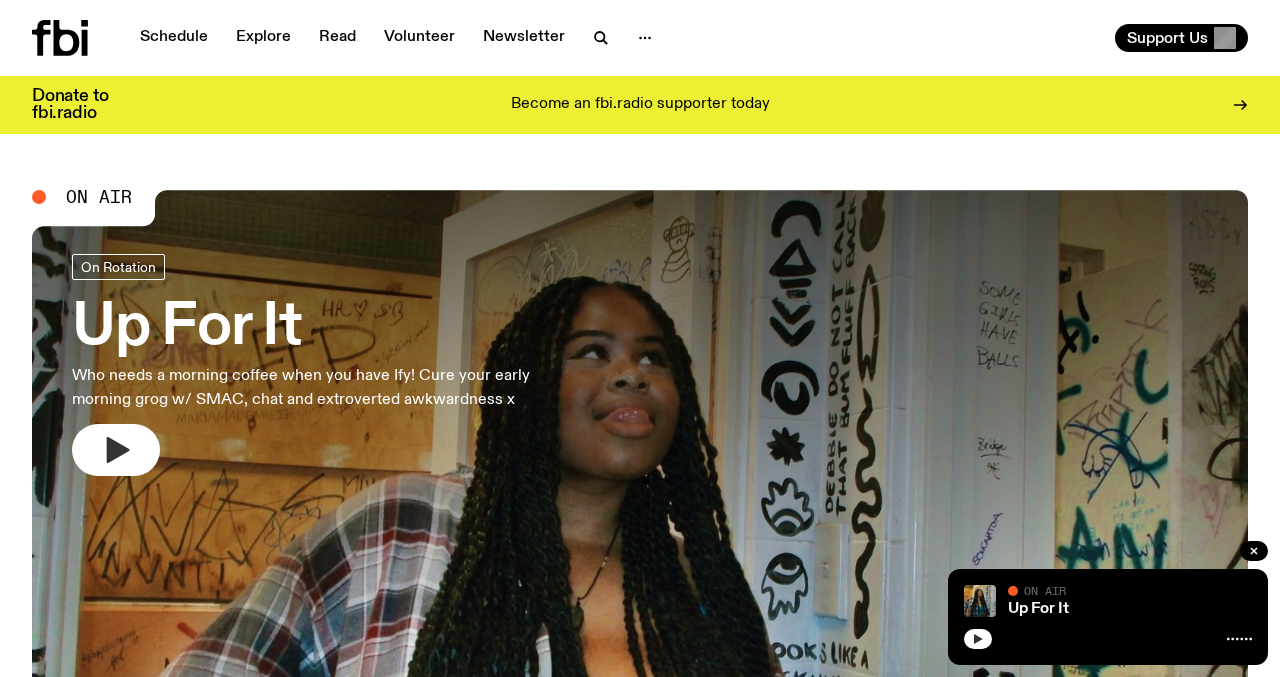 click 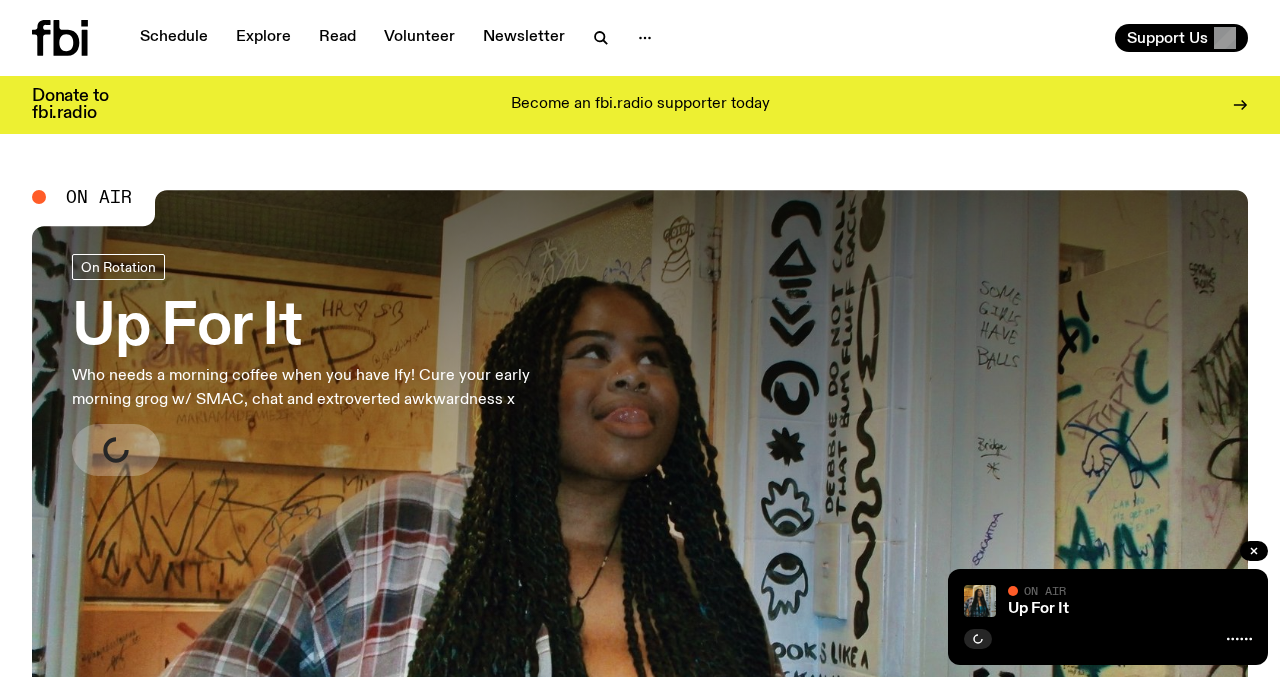 scroll, scrollTop: 0, scrollLeft: 0, axis: both 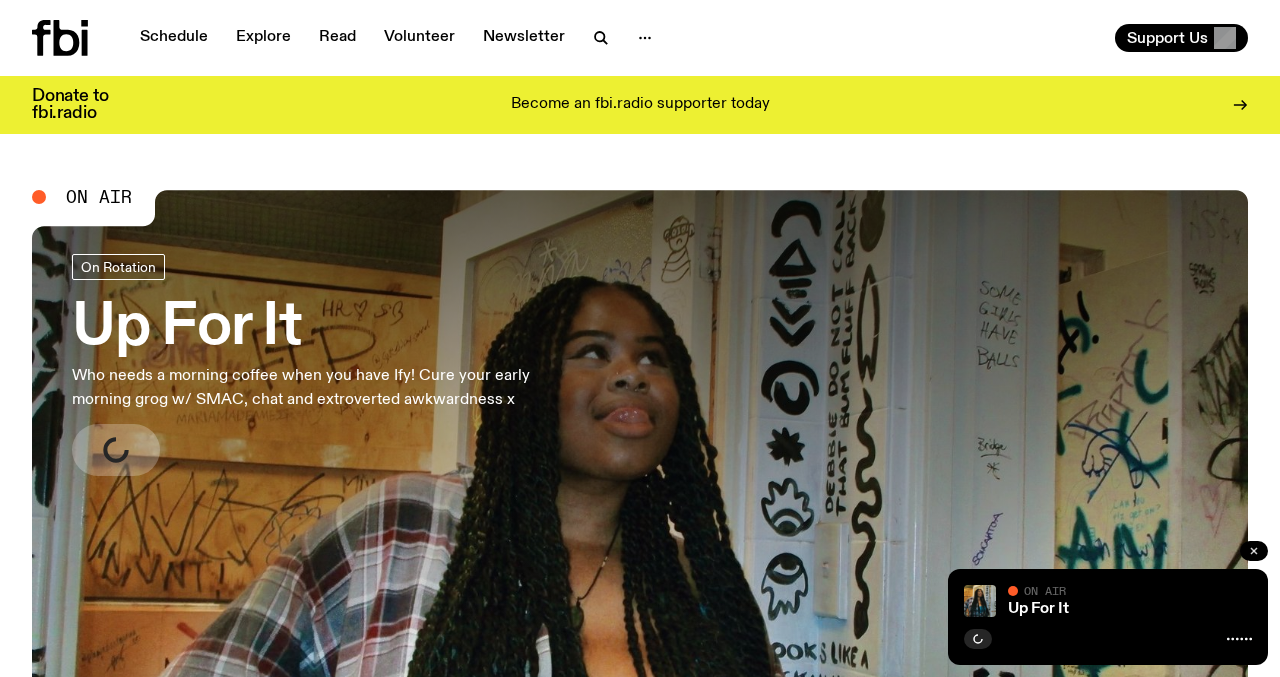 click 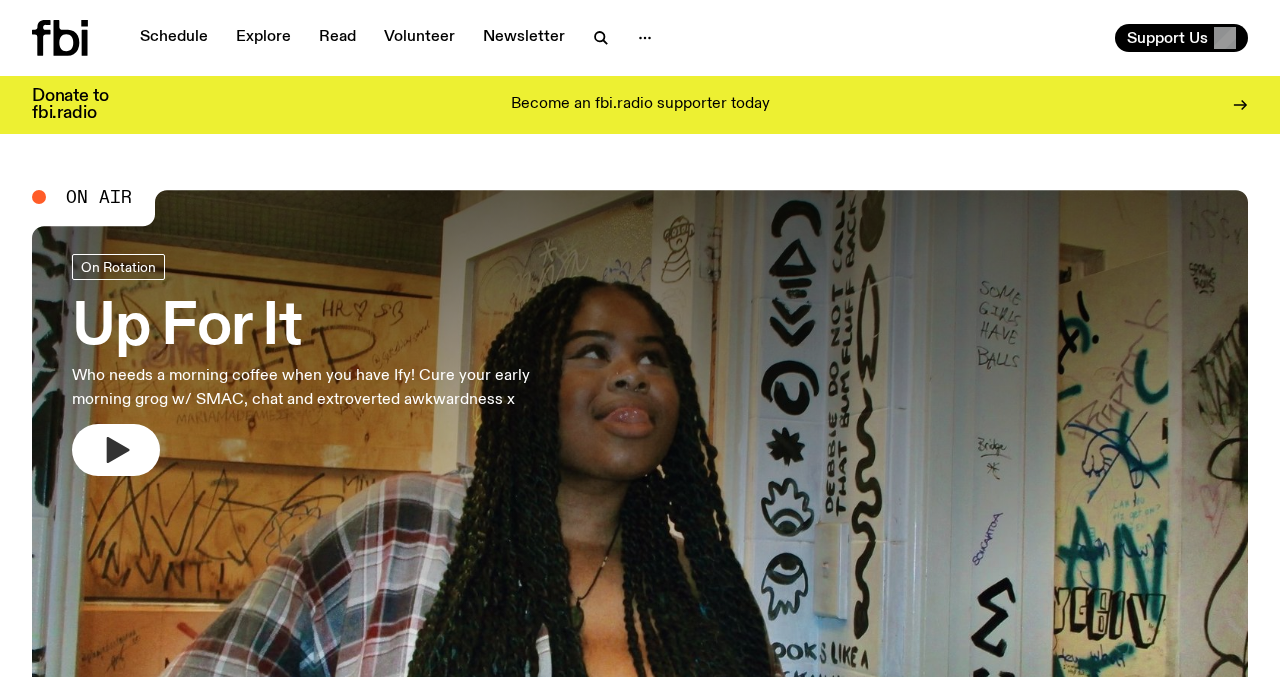 click 